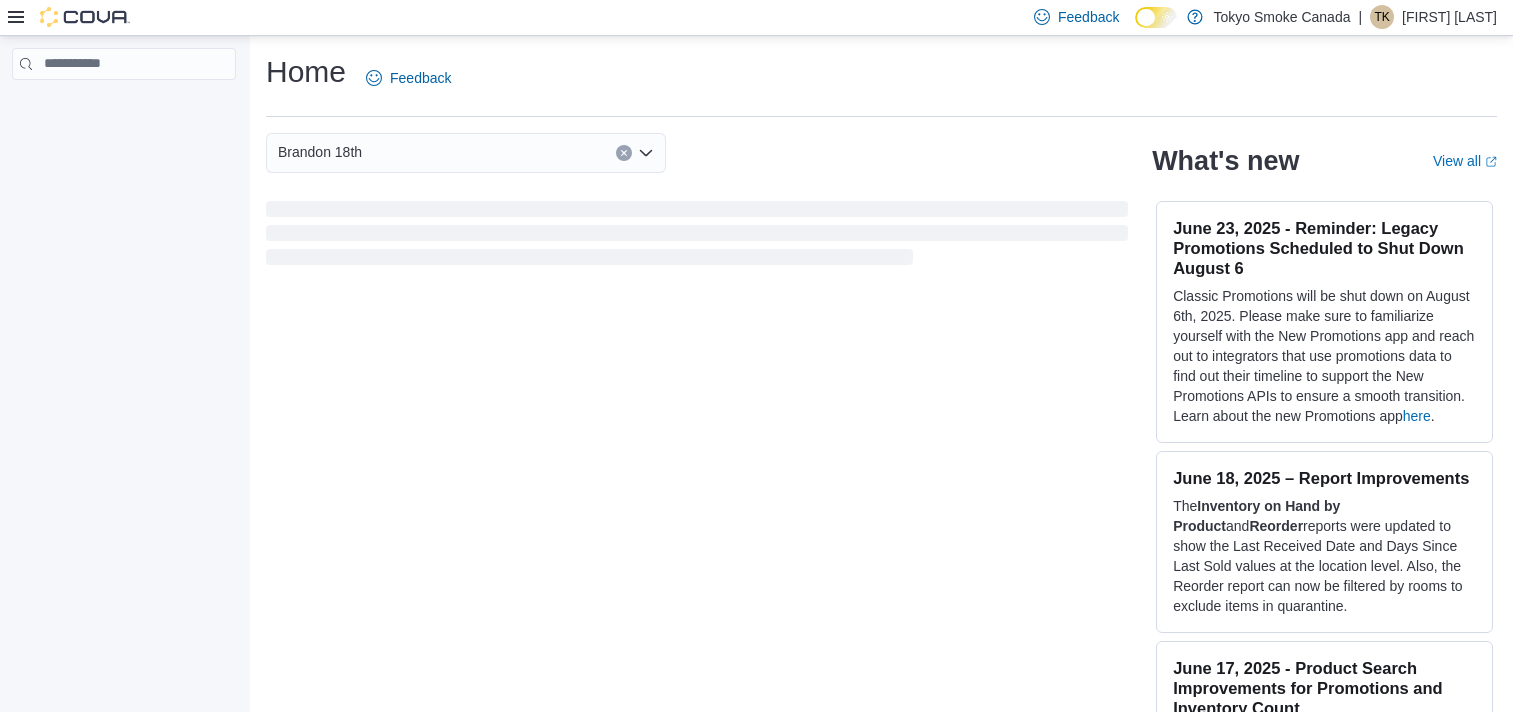 scroll, scrollTop: 0, scrollLeft: 0, axis: both 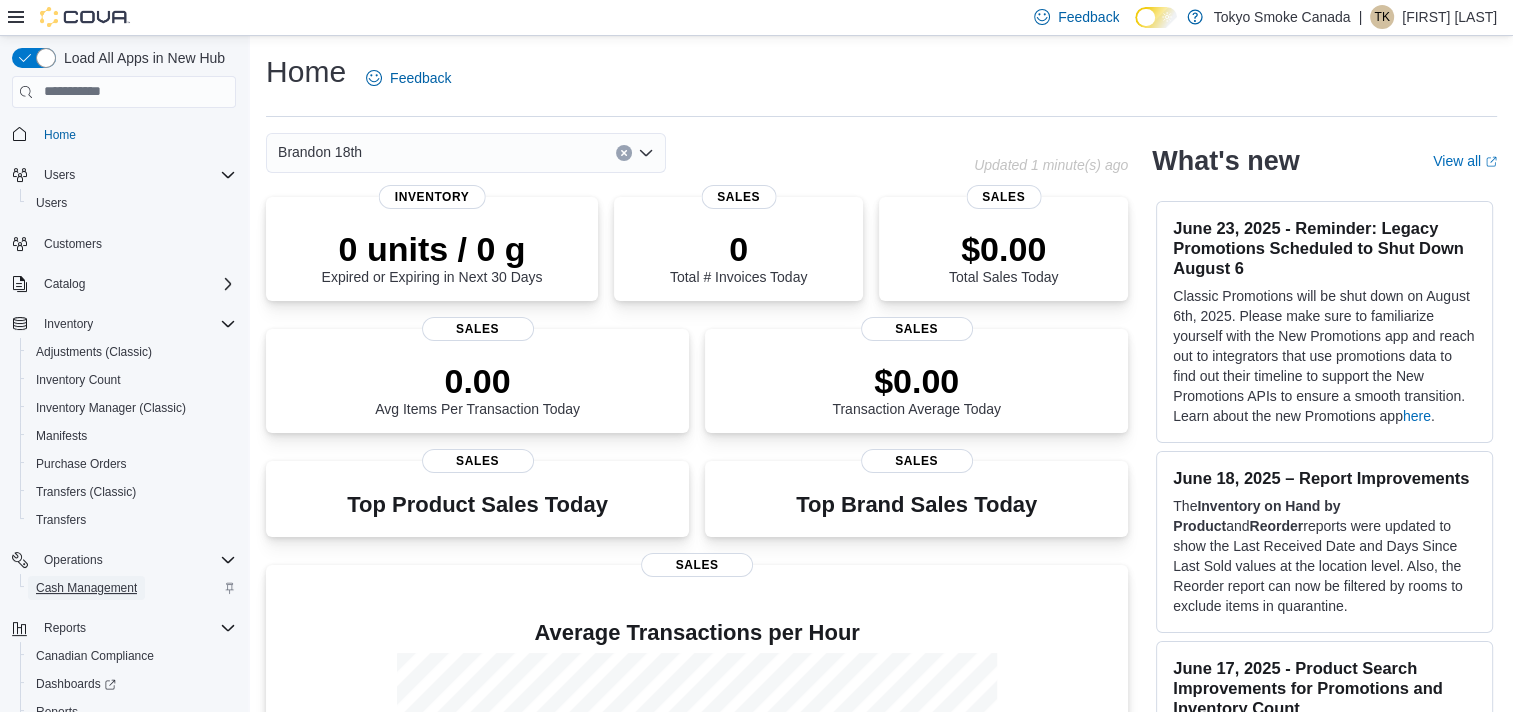 click on "Cash Management" at bounding box center [86, 588] 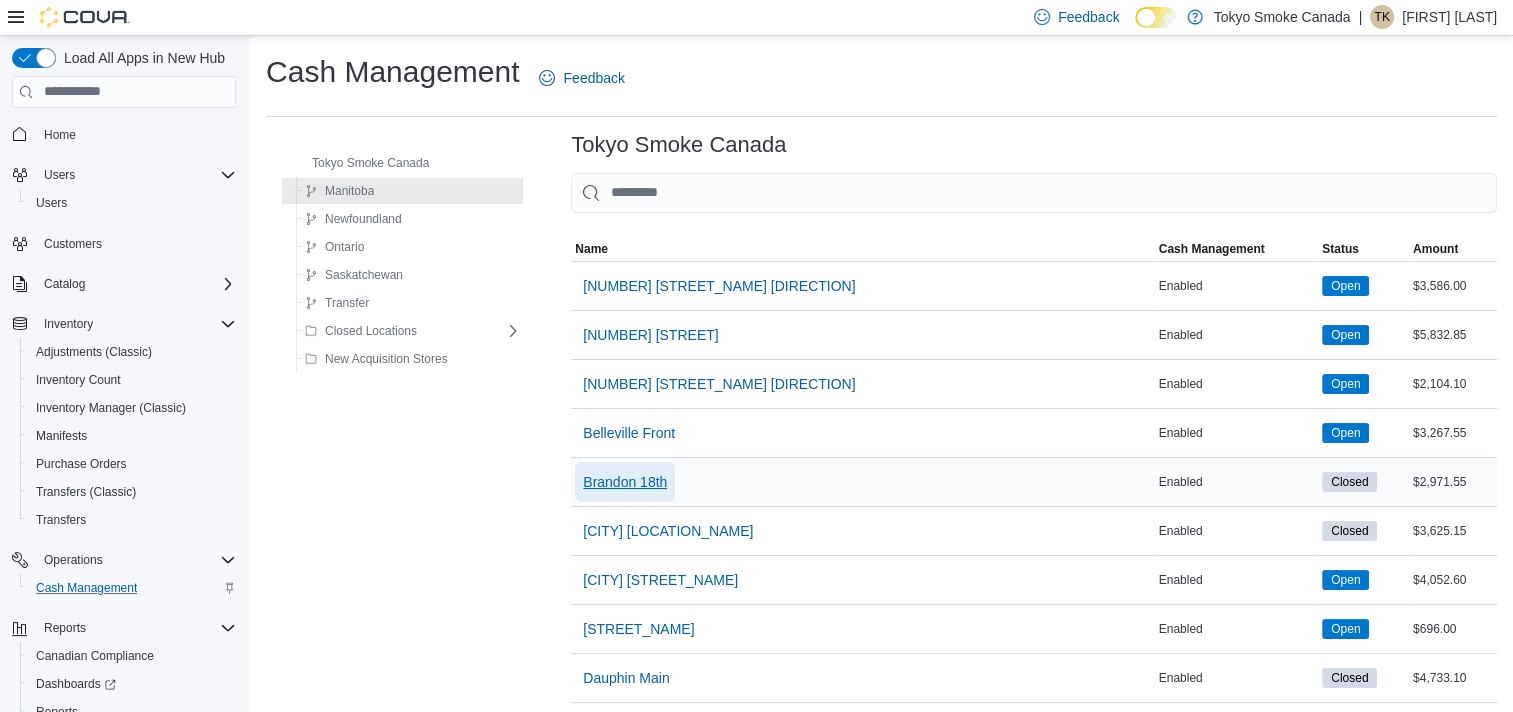 click on "Brandon 18th" at bounding box center (625, 482) 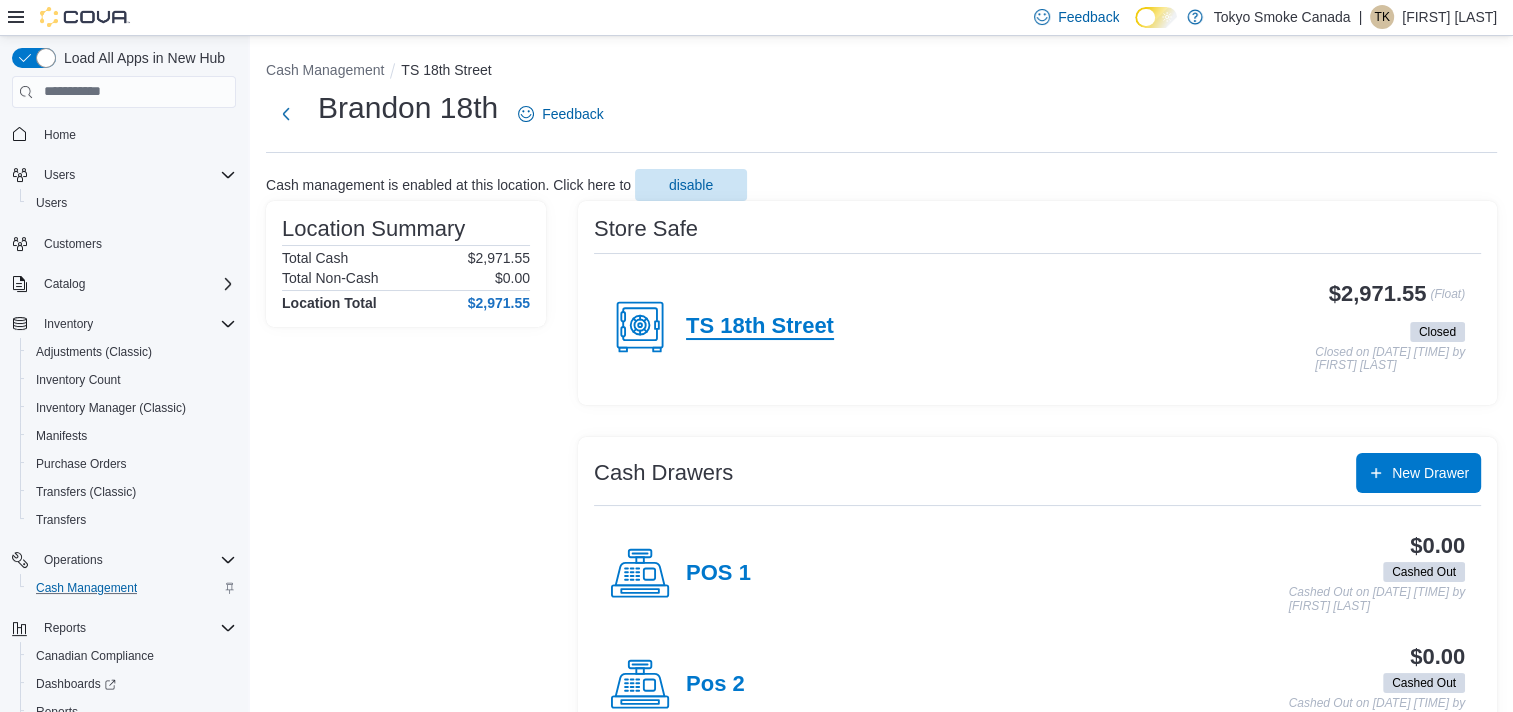 click on "TS 18th Street" at bounding box center [760, 327] 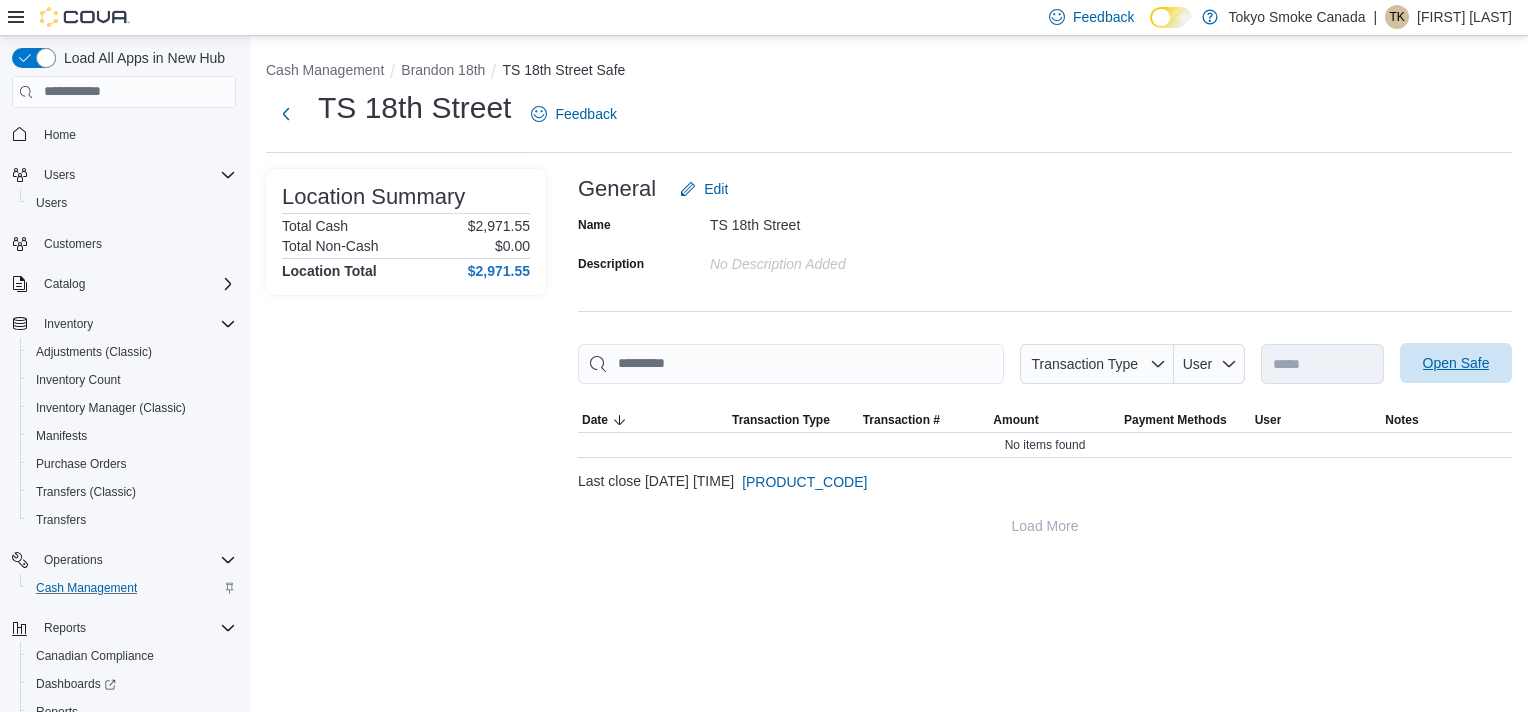 click on "Open Safe" at bounding box center [1456, 363] 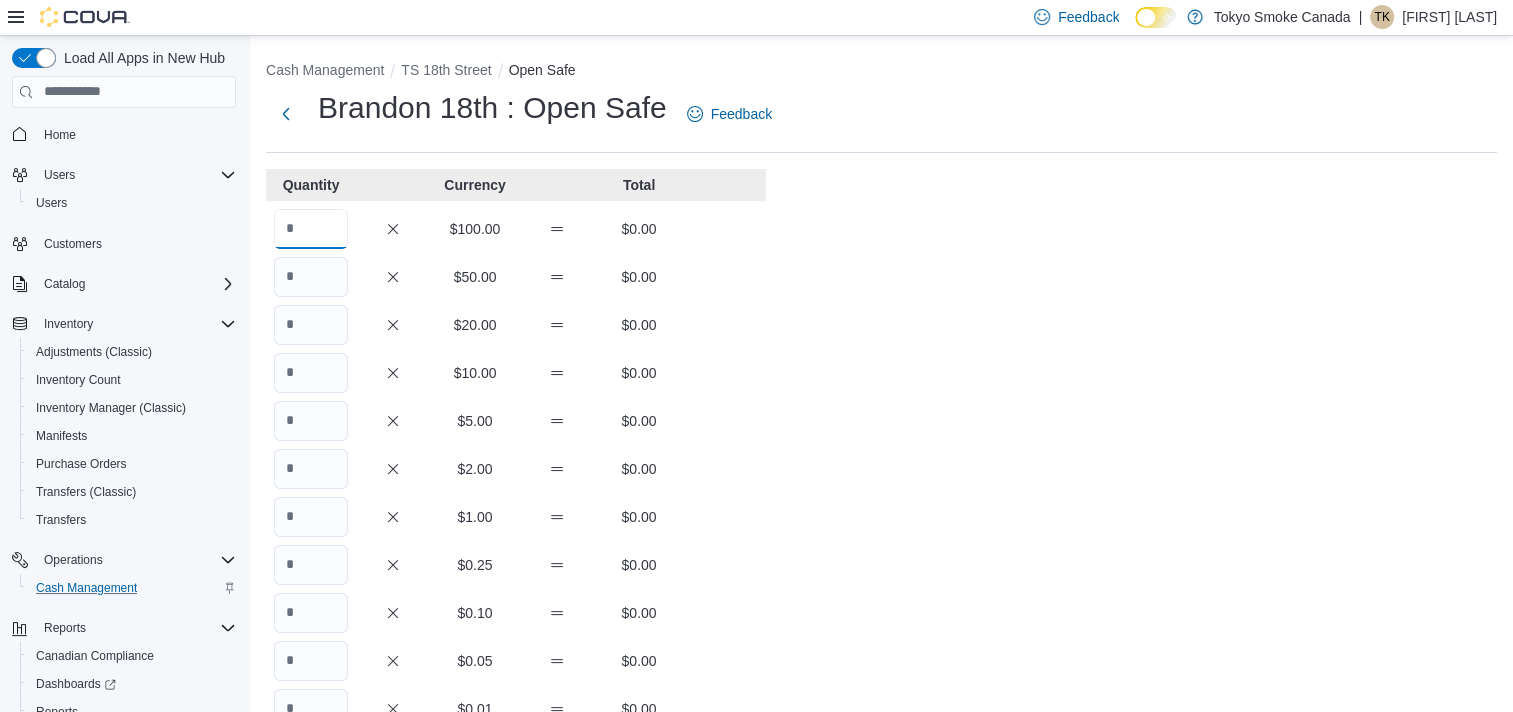 click at bounding box center [311, 229] 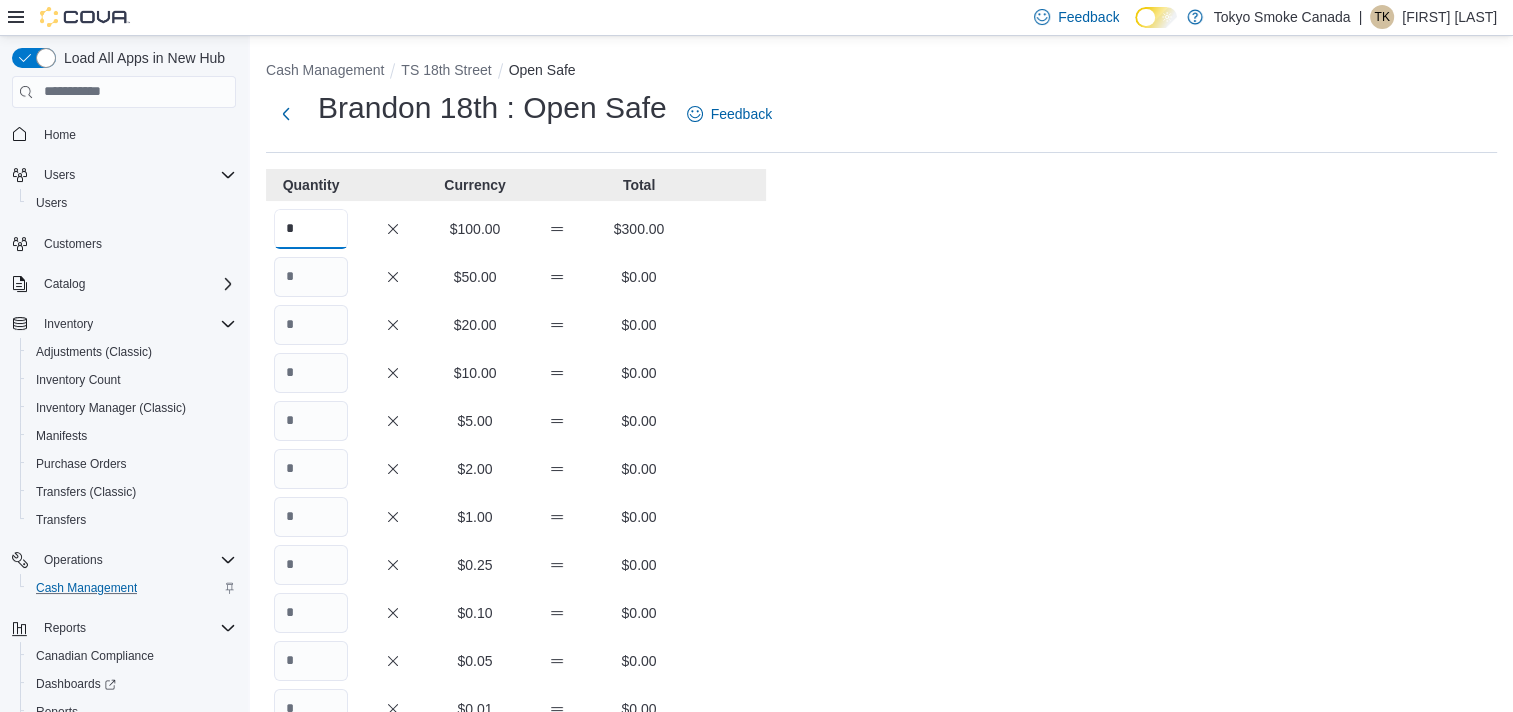 type on "*" 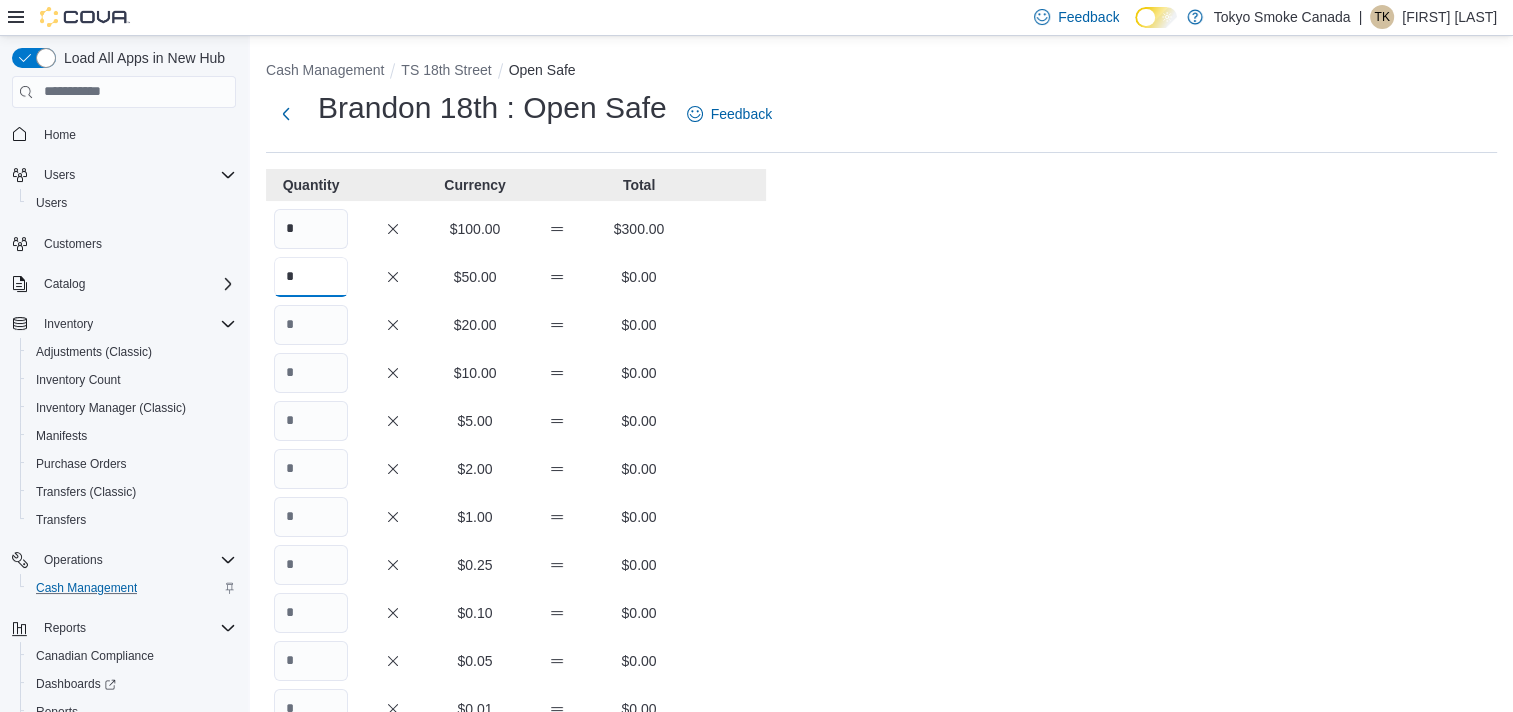 type on "*" 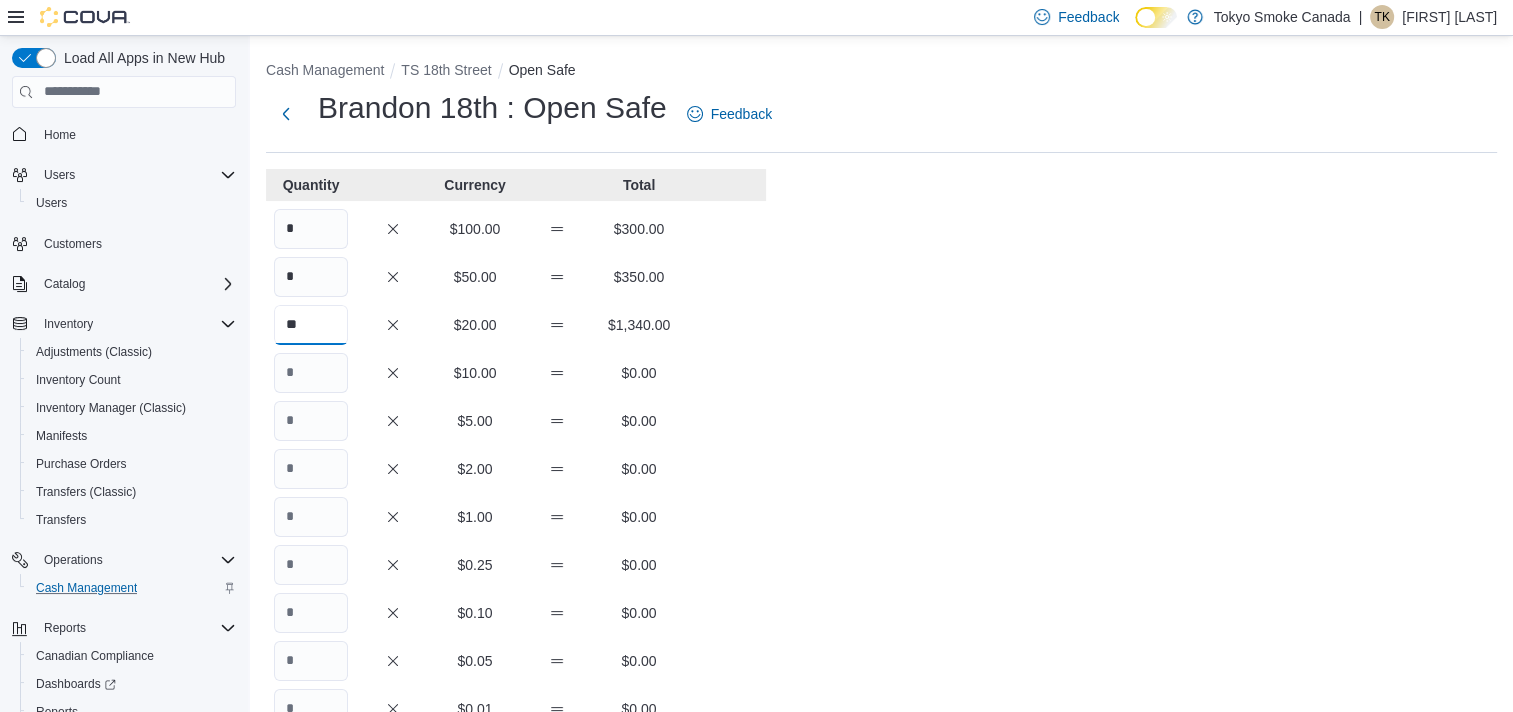 type on "**" 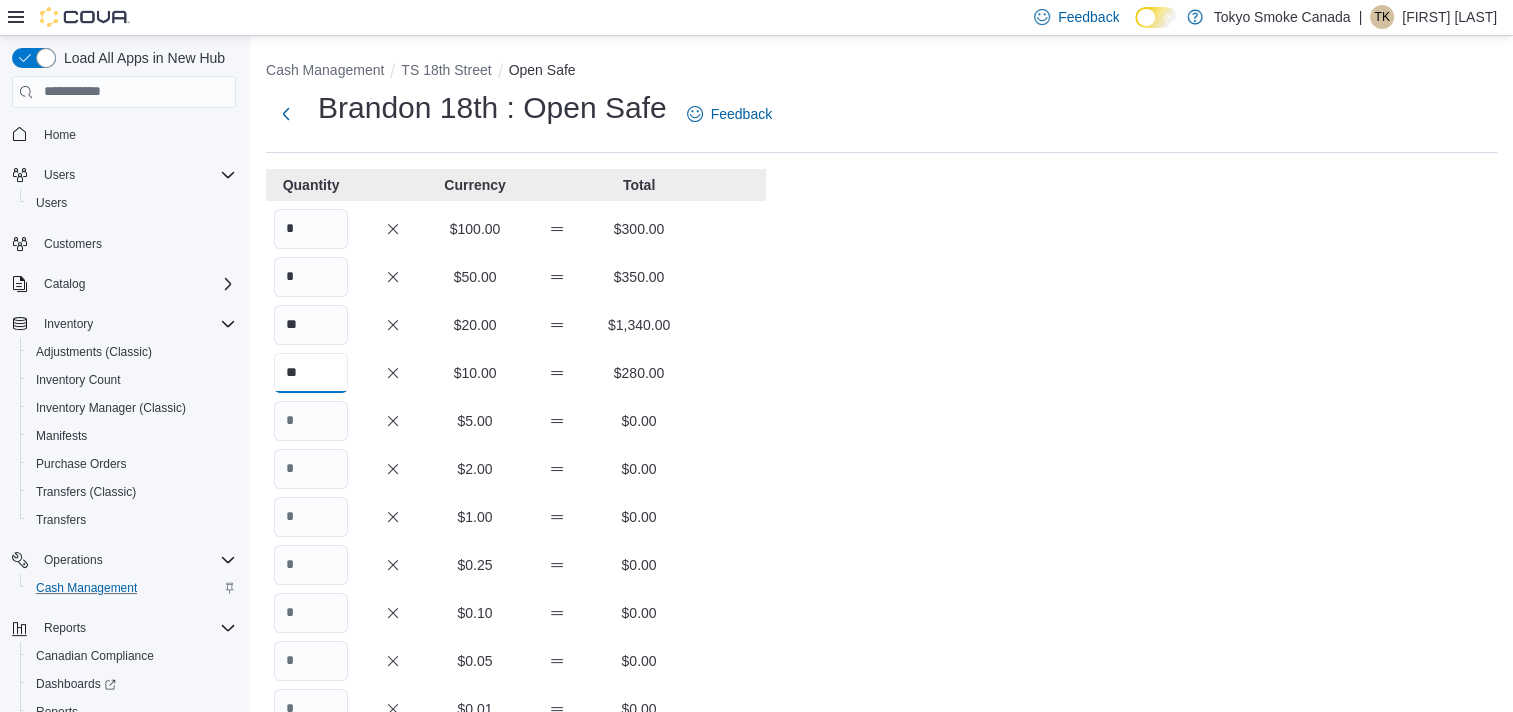 type on "**" 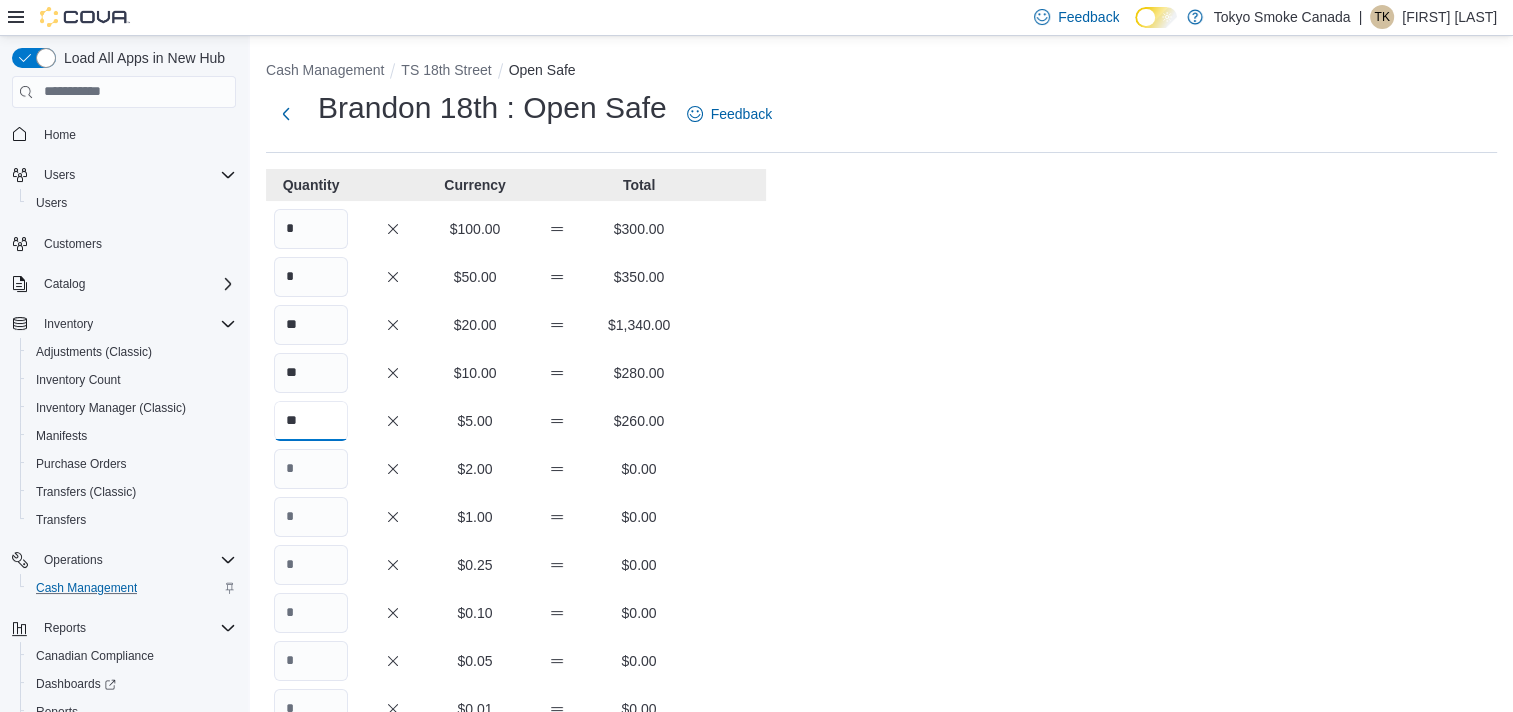 type on "**" 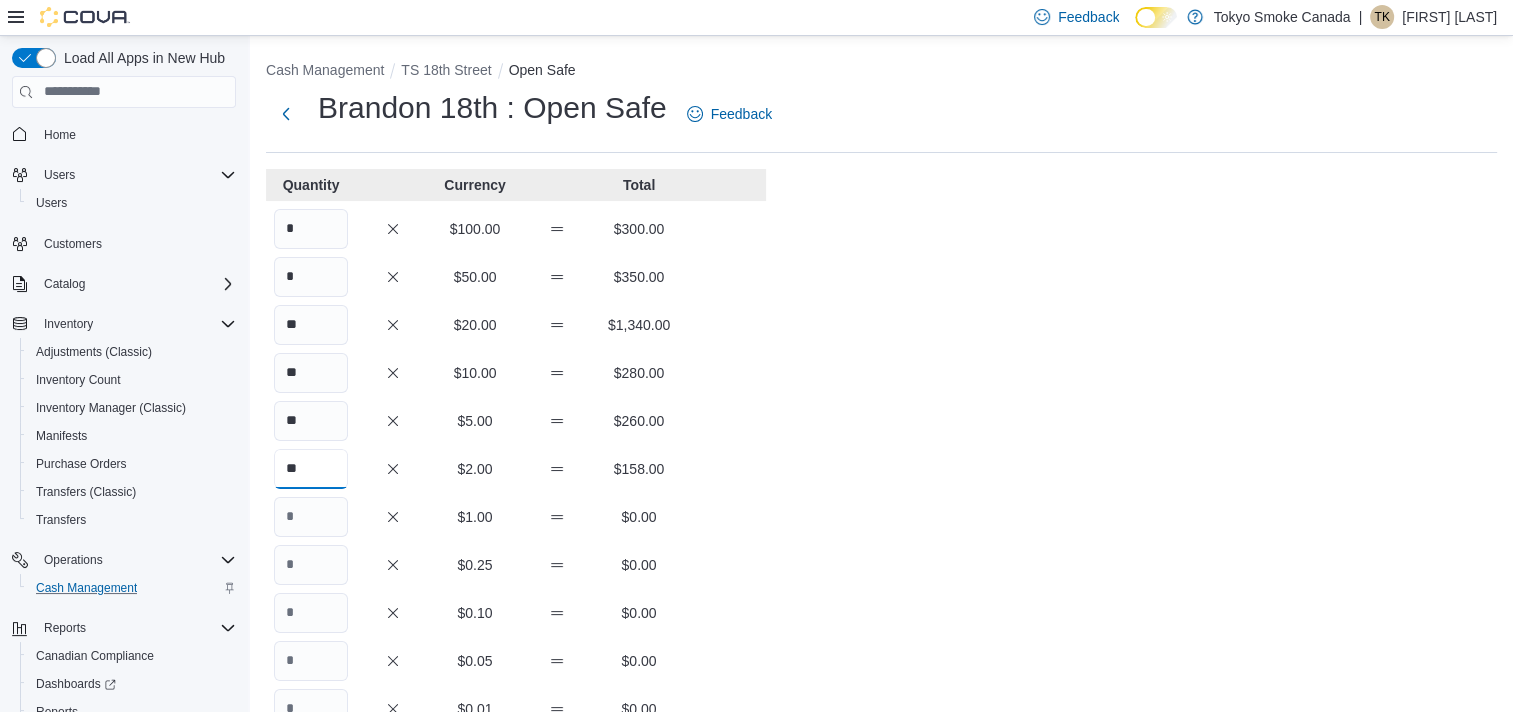 type on "**" 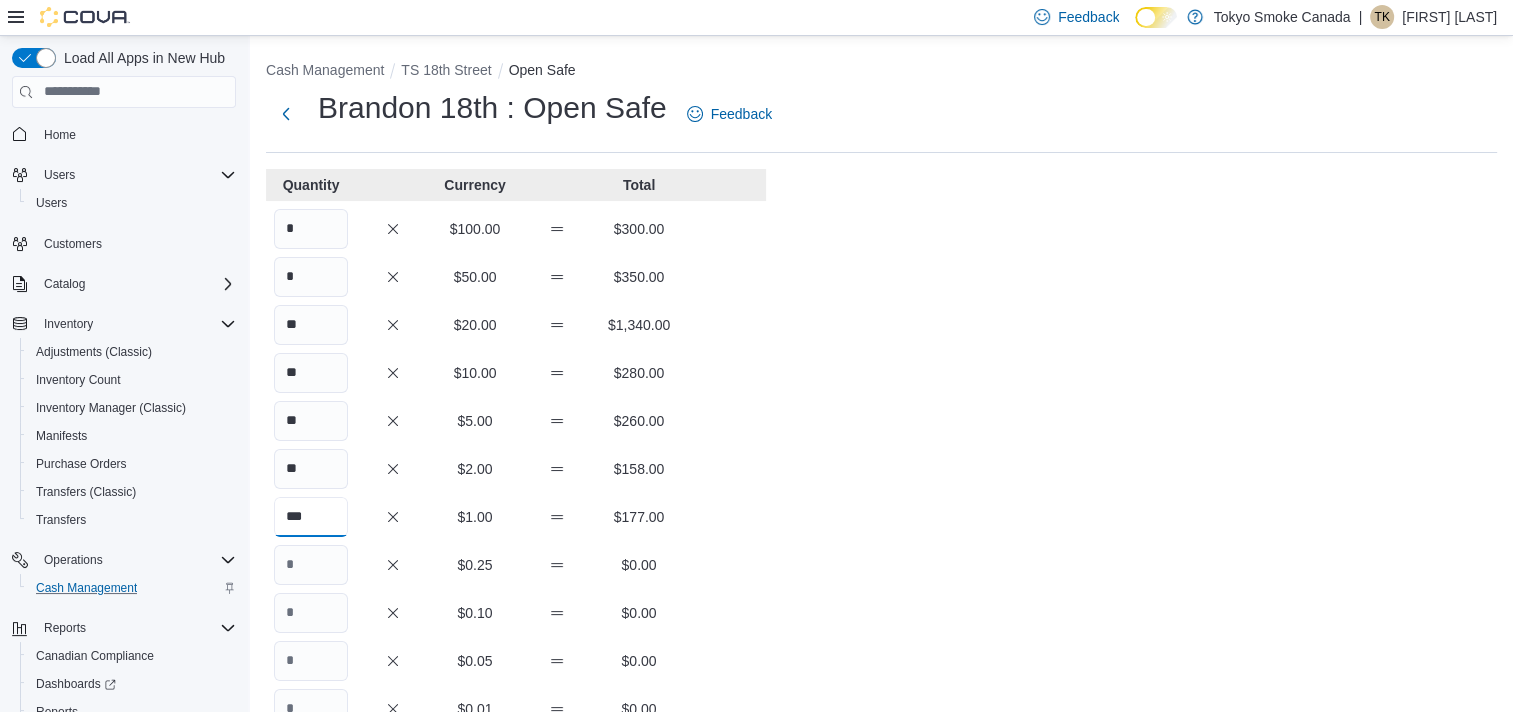 type on "***" 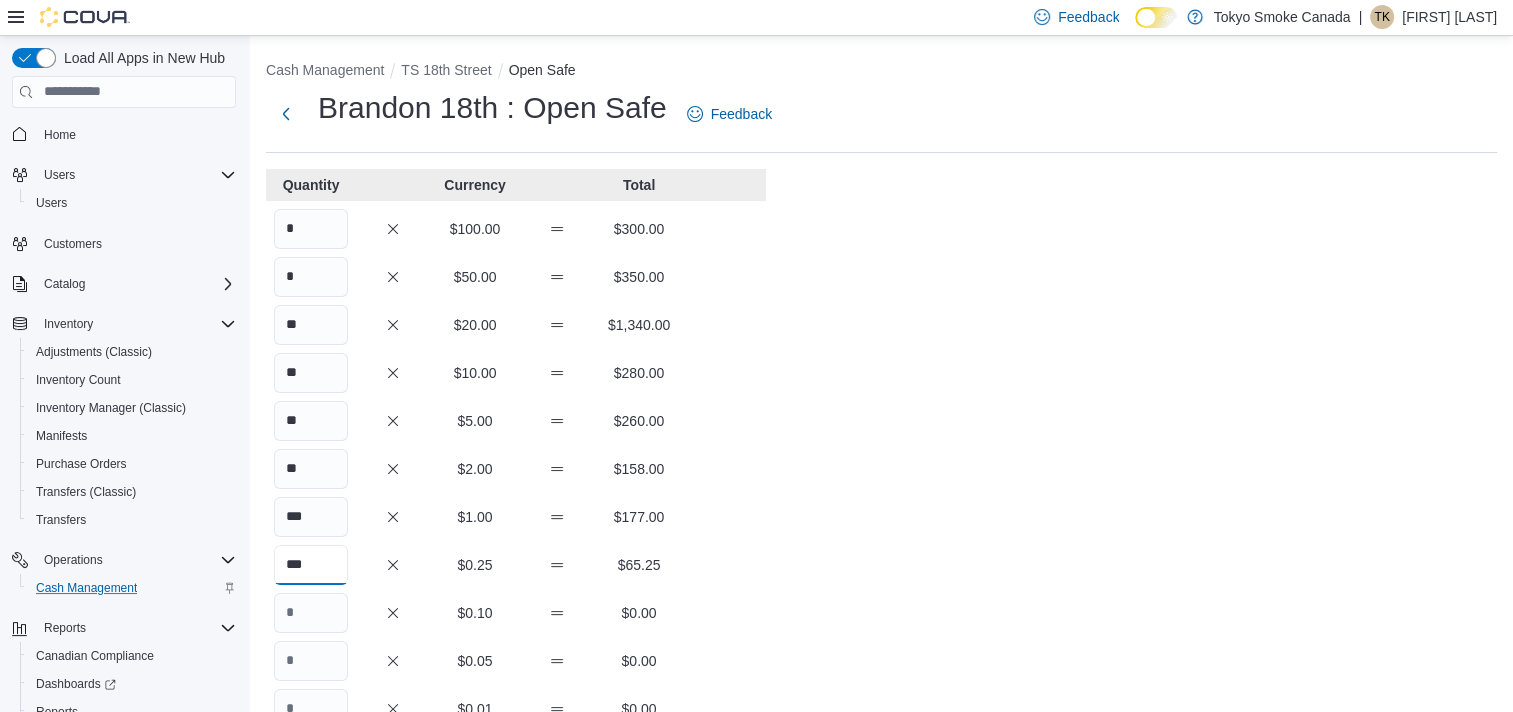 type on "***" 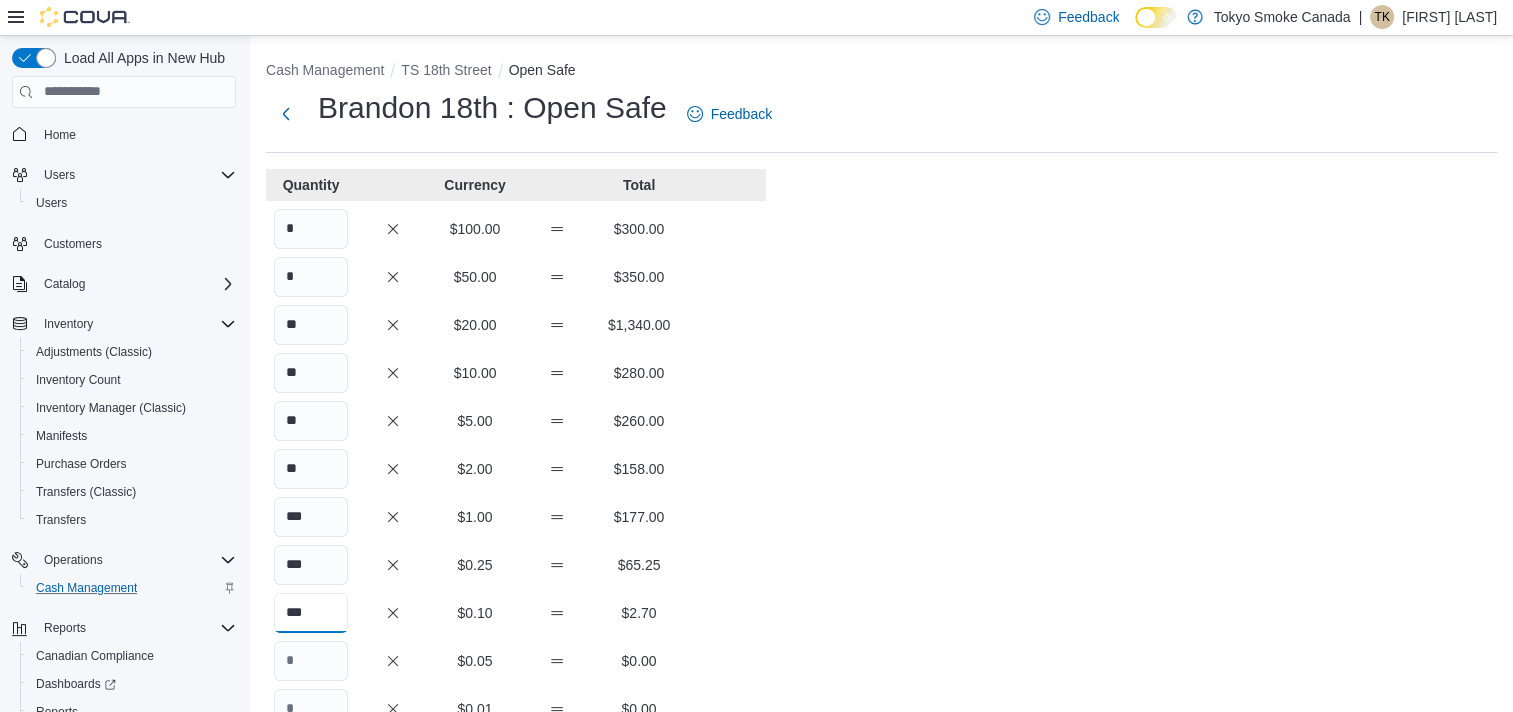 type on "***" 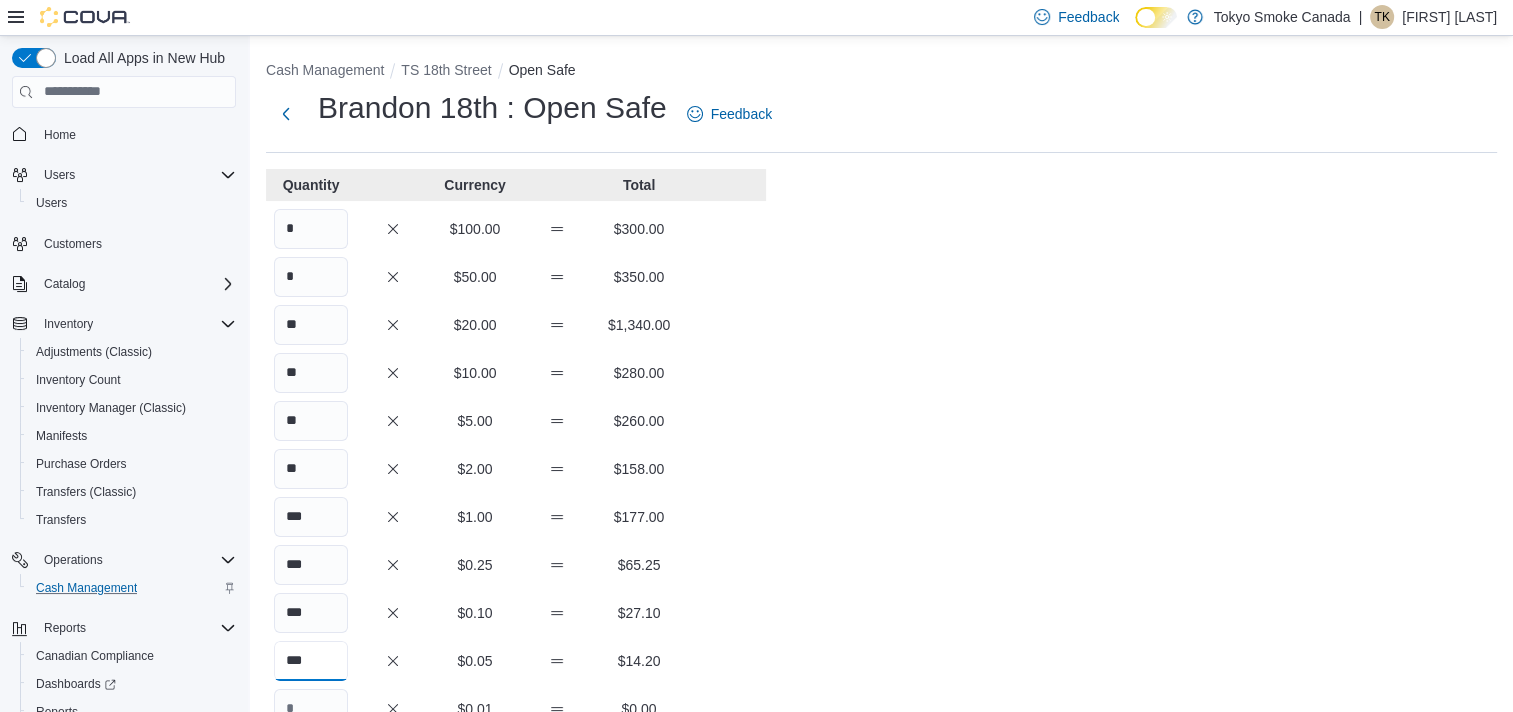 type on "***" 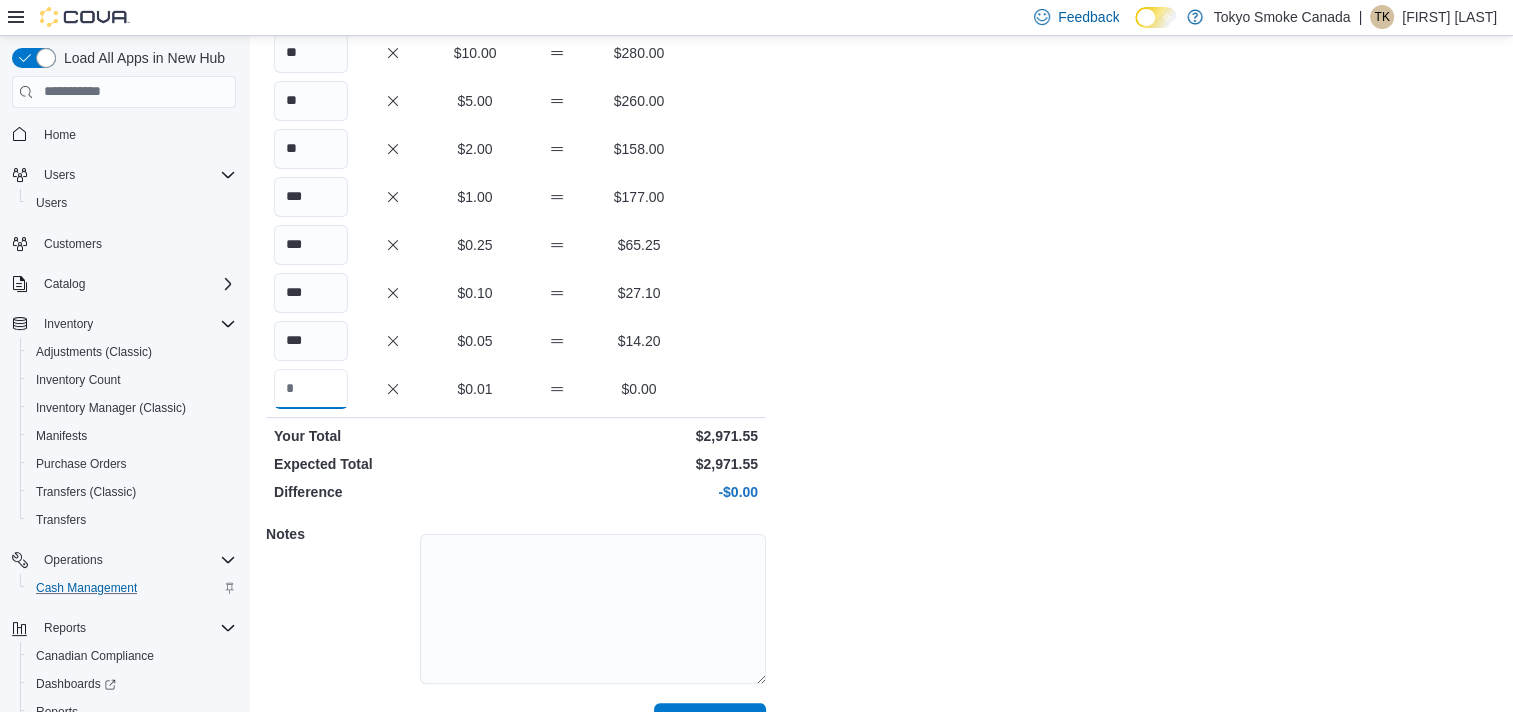 scroll, scrollTop: 367, scrollLeft: 0, axis: vertical 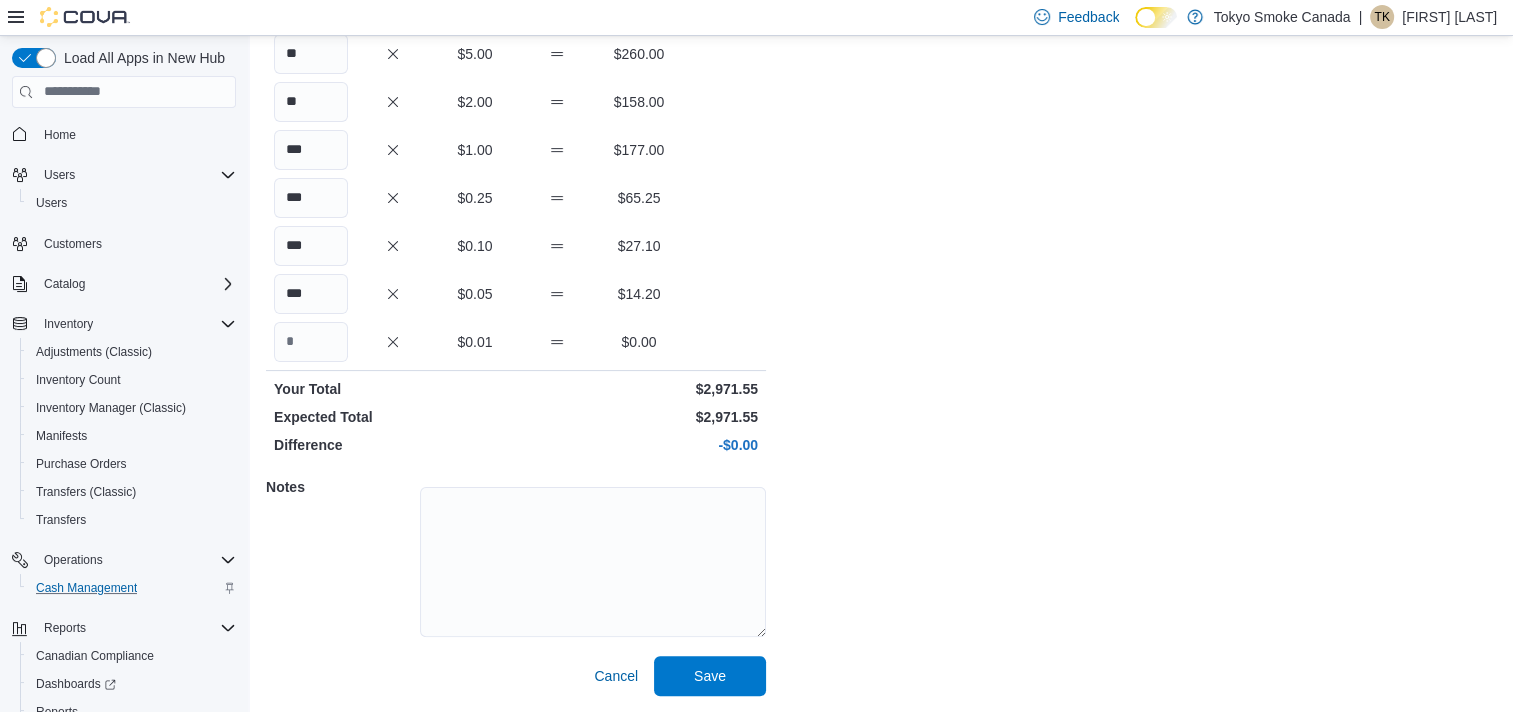 click on "Cash Management TS 18th Street Open Safe Brandon 18th : Open Safe Feedback Quantity Currency Total * $100.00 $300.00 * $50.00 $350.00 ** $20.00 $1,340.00 ** $10.00 $280.00 ** $5.00 $260.00 ** $2.00 $158.00 *** $1.00 $177.00 *** $0.25 $65.25 *** $0.10 $27.10 *** $0.05 $14.20 $0.01 $0.00 Your Total $2,971.55 Expected Total $2,971.55 Difference -$0.00 Notes Cancel Save" at bounding box center [881, 190] 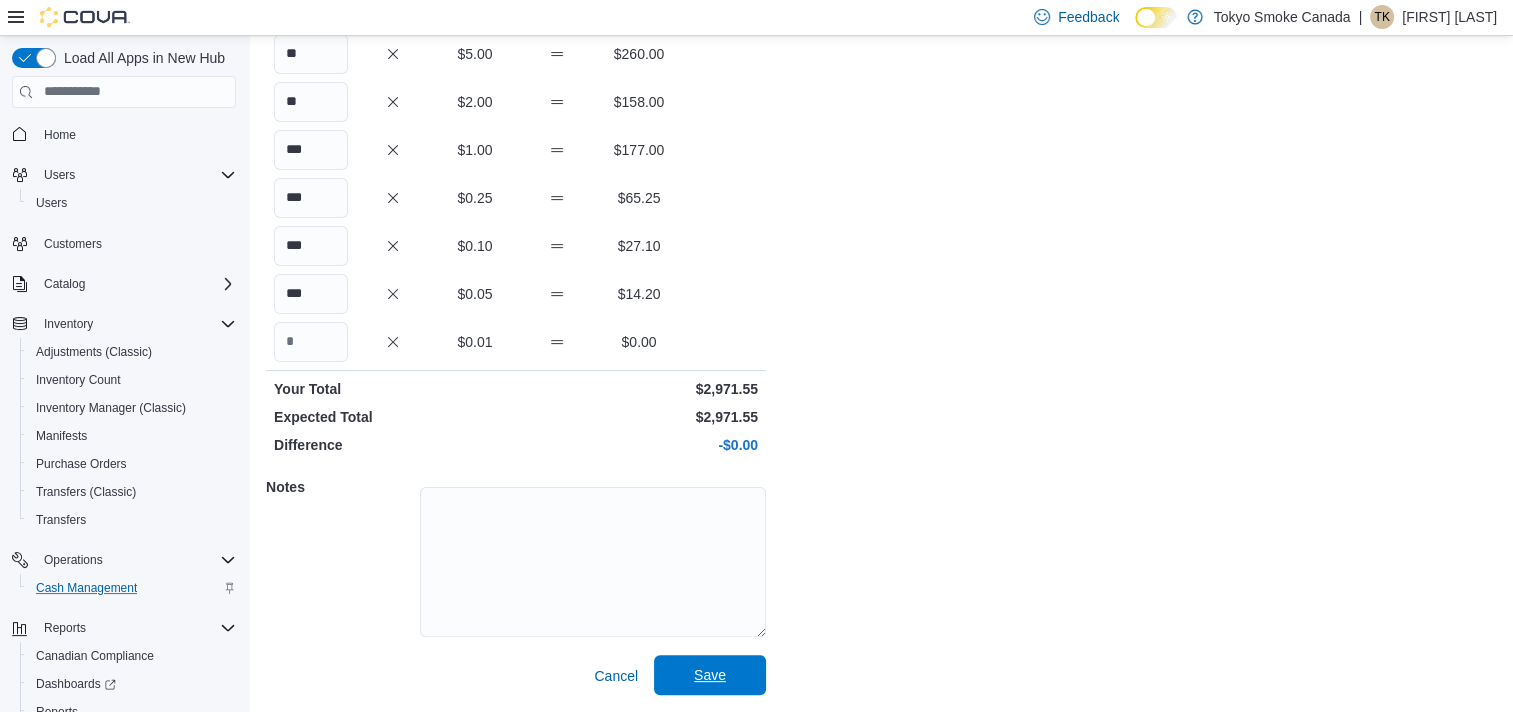 click on "Save" at bounding box center (710, 675) 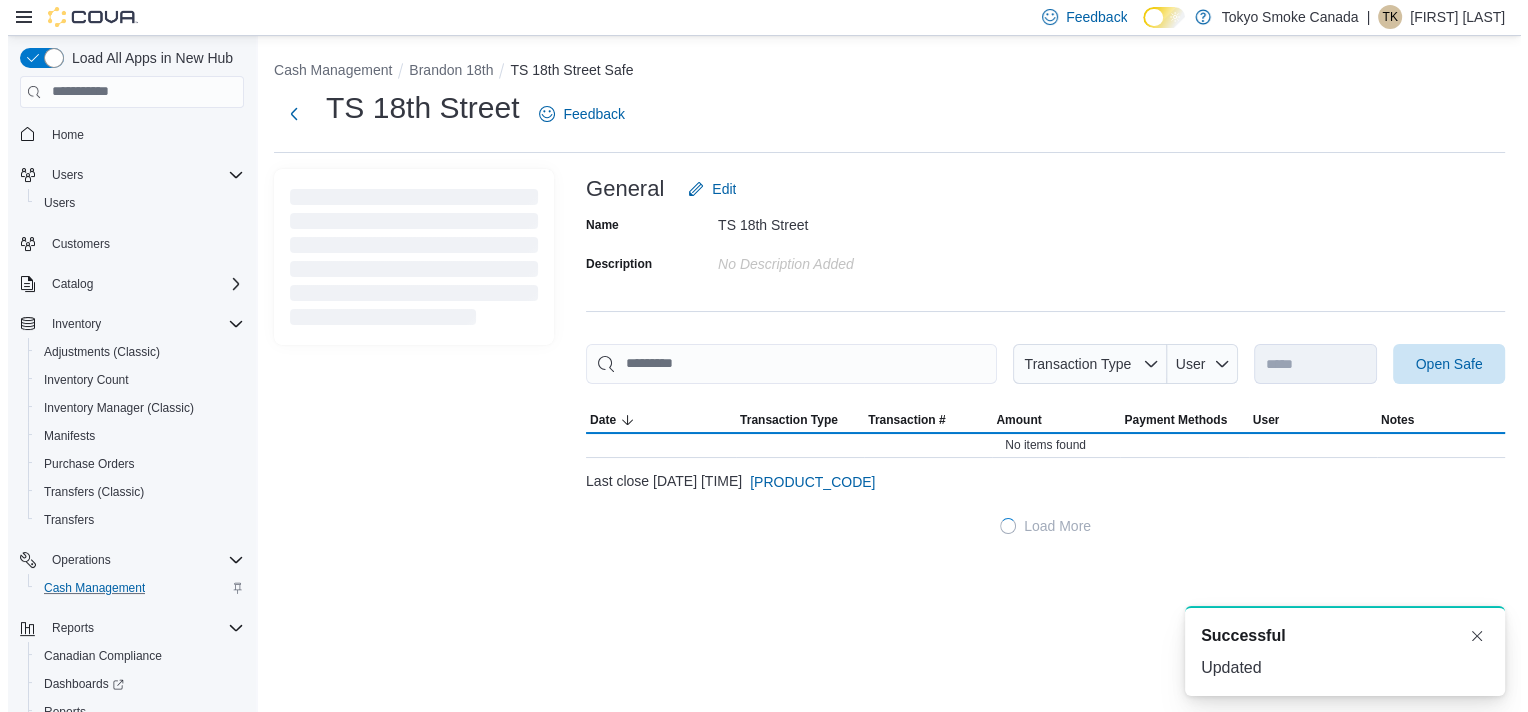 scroll, scrollTop: 0, scrollLeft: 0, axis: both 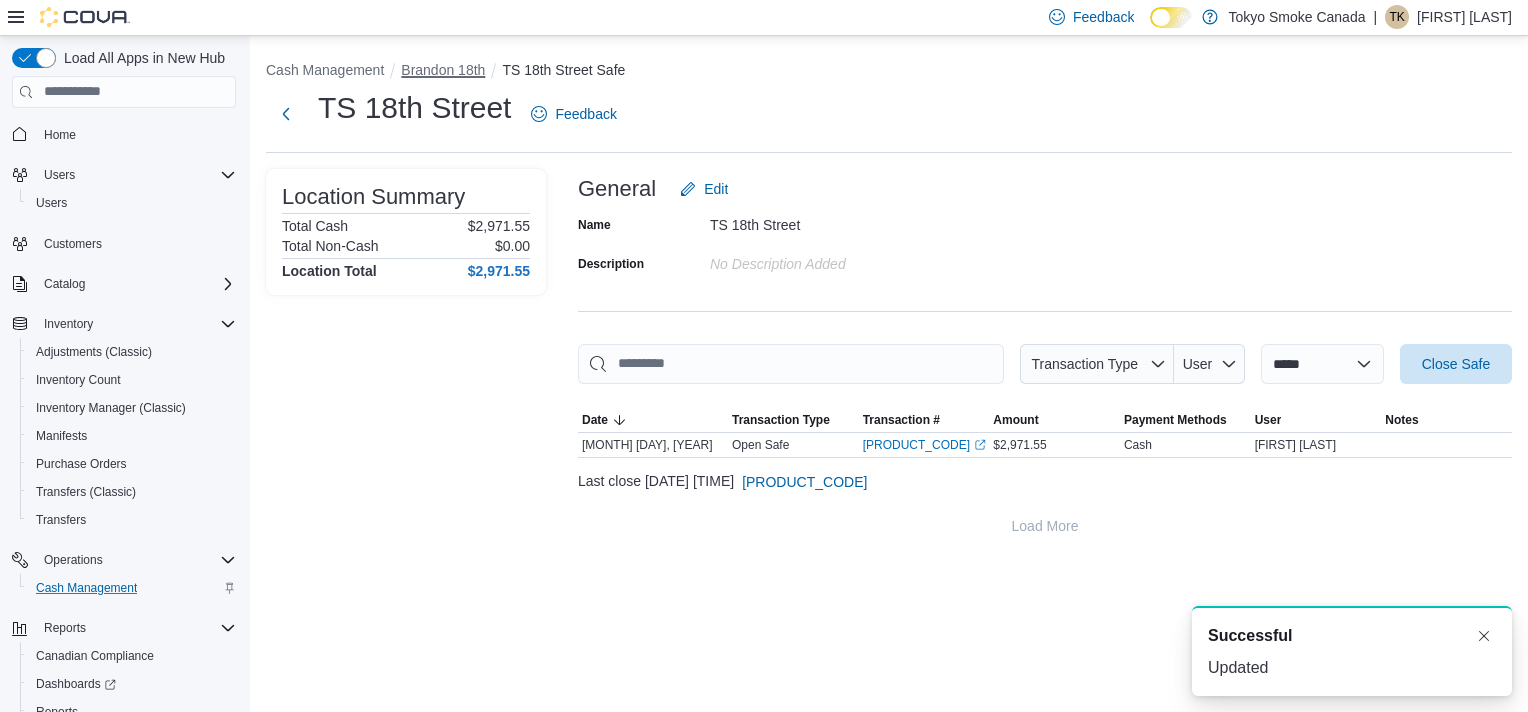 click on "Brandon 18th" at bounding box center [443, 70] 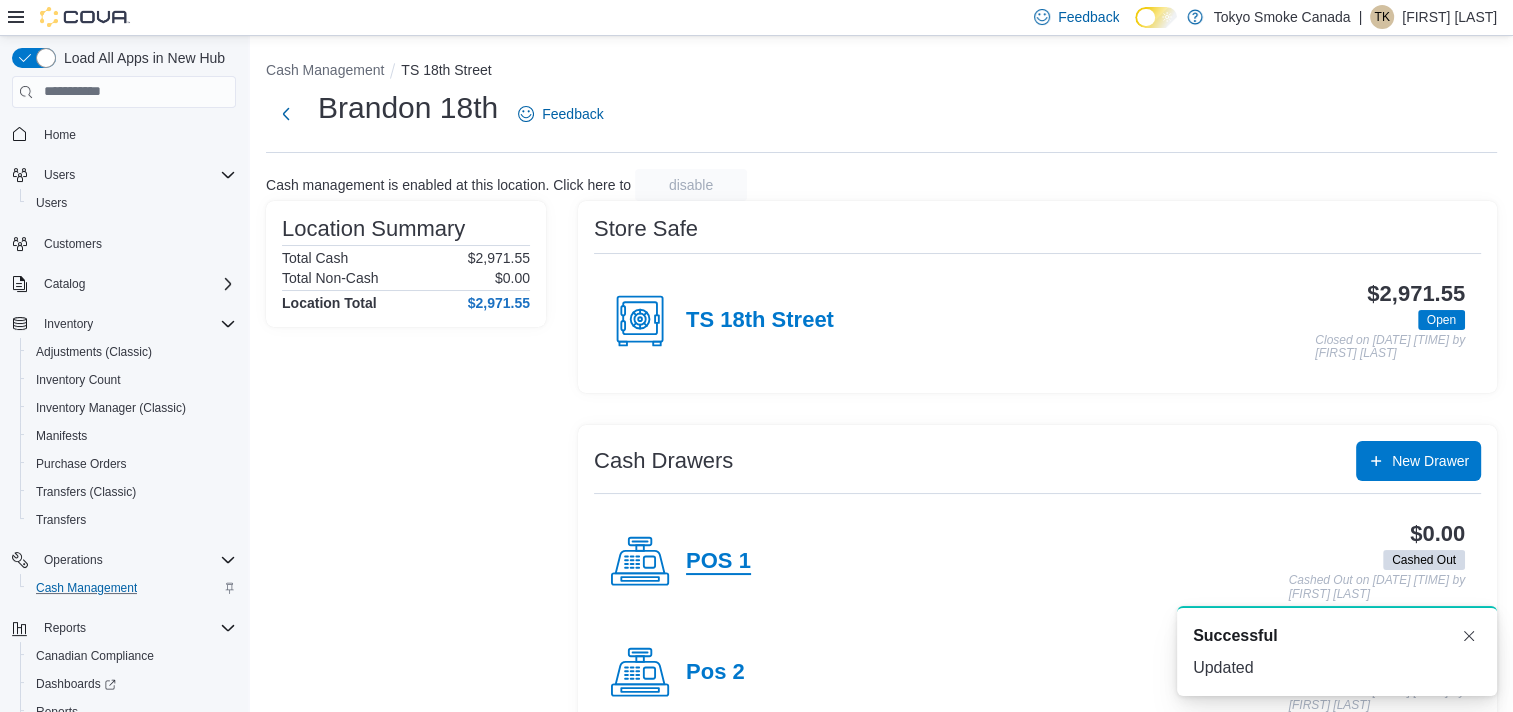 click on "POS 1" at bounding box center [718, 562] 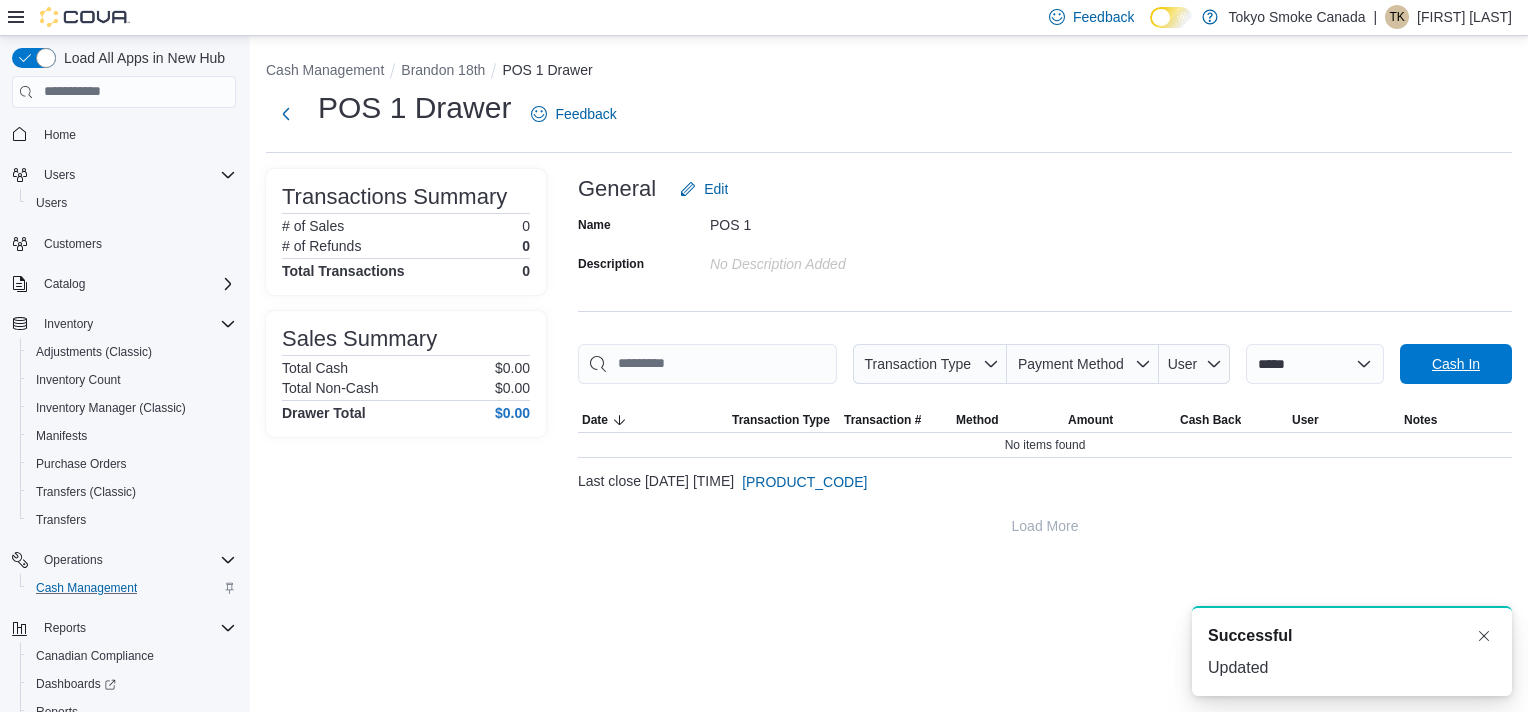 click on "Cash In" at bounding box center [1456, 364] 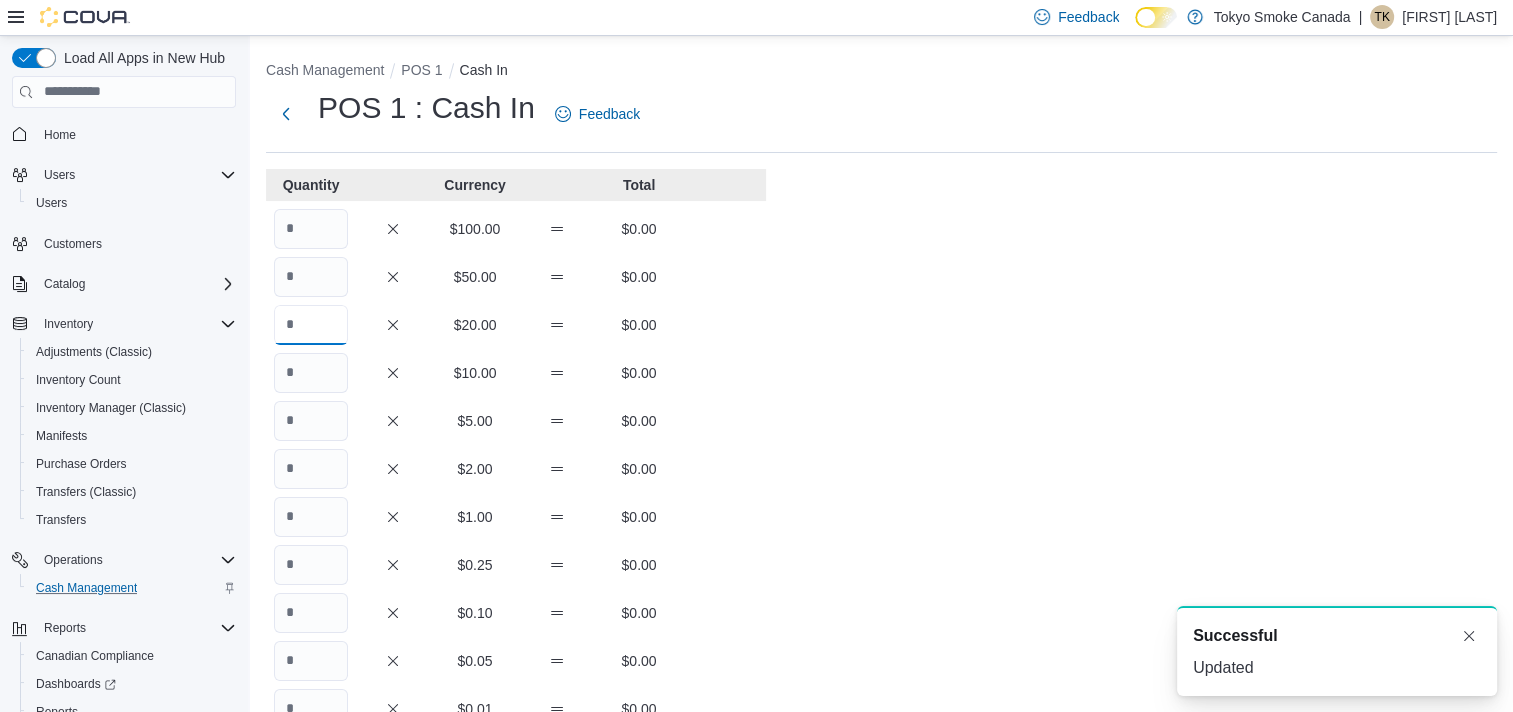 click at bounding box center [311, 325] 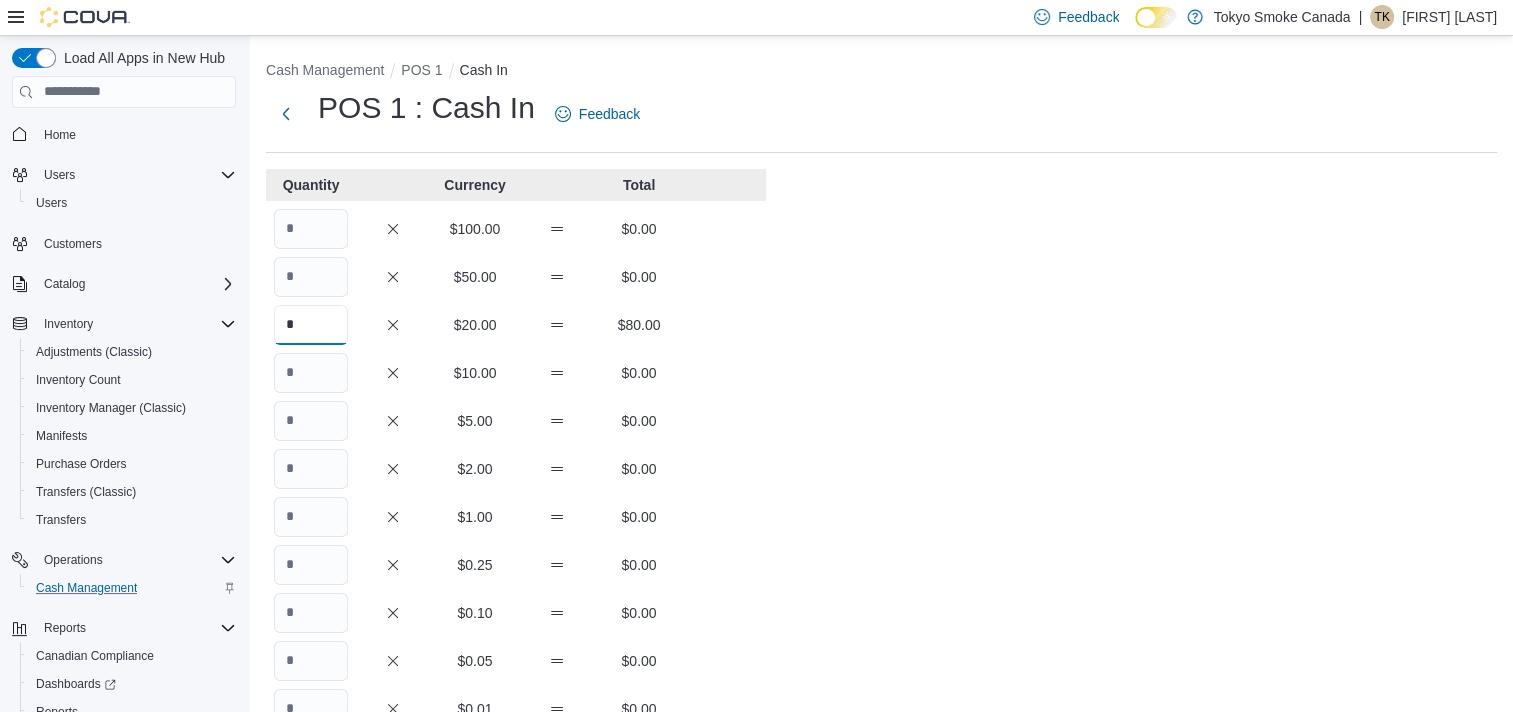type on "*" 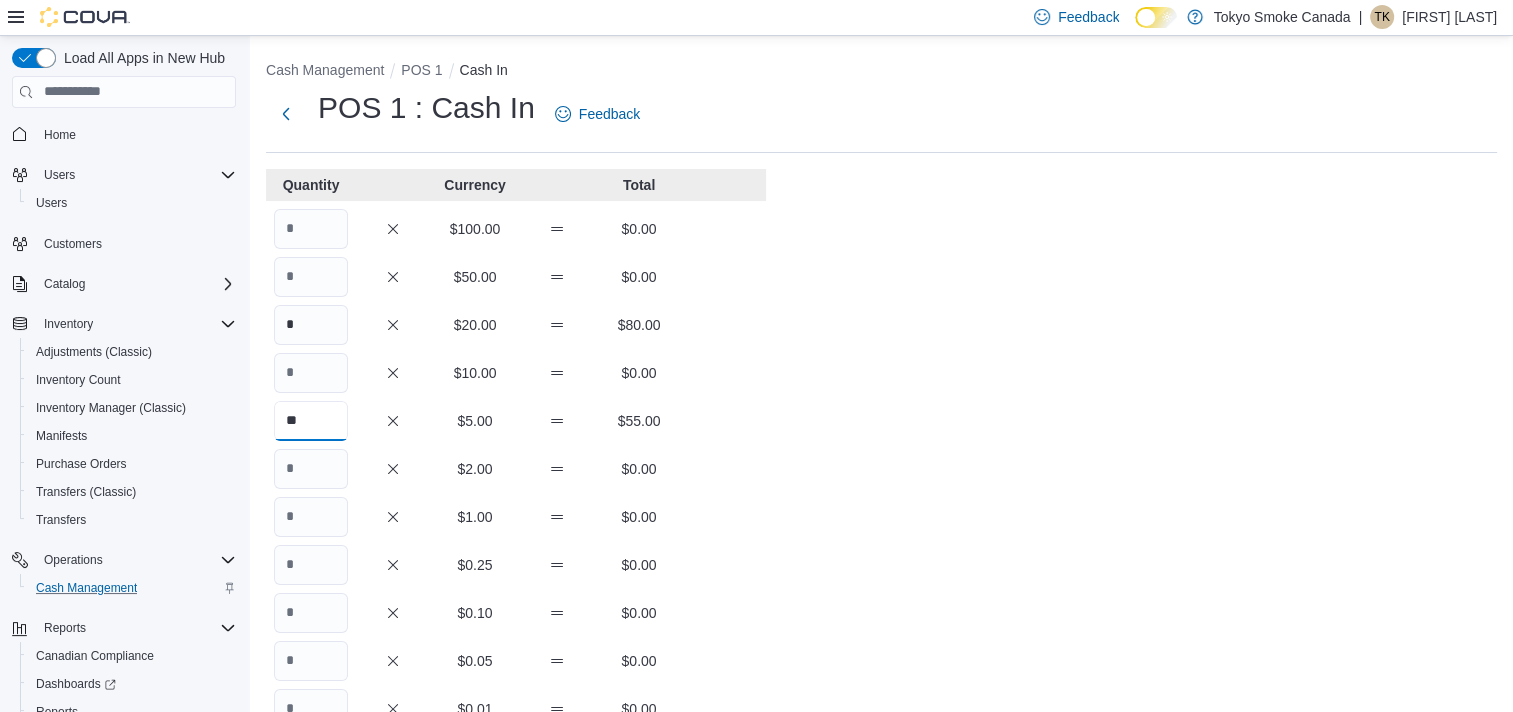 type on "**" 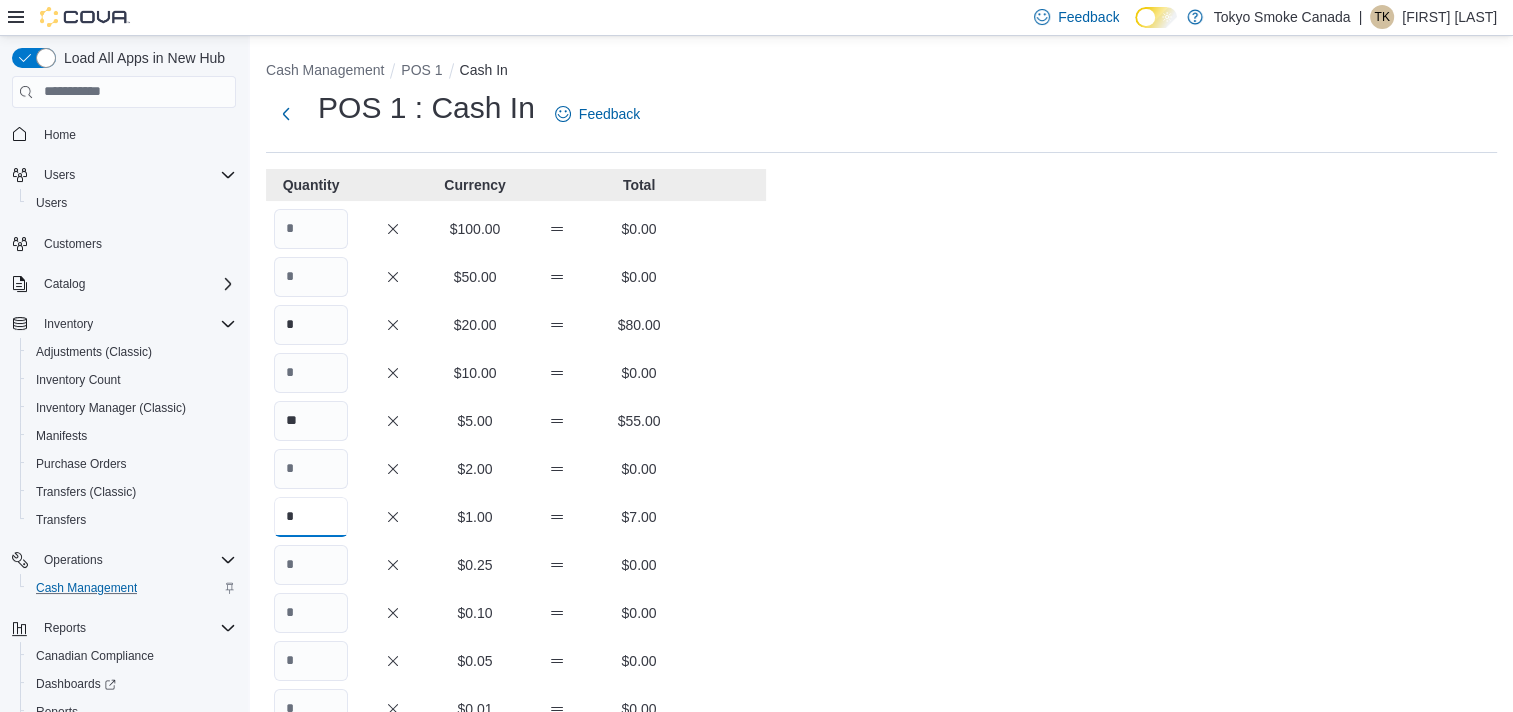 type on "*" 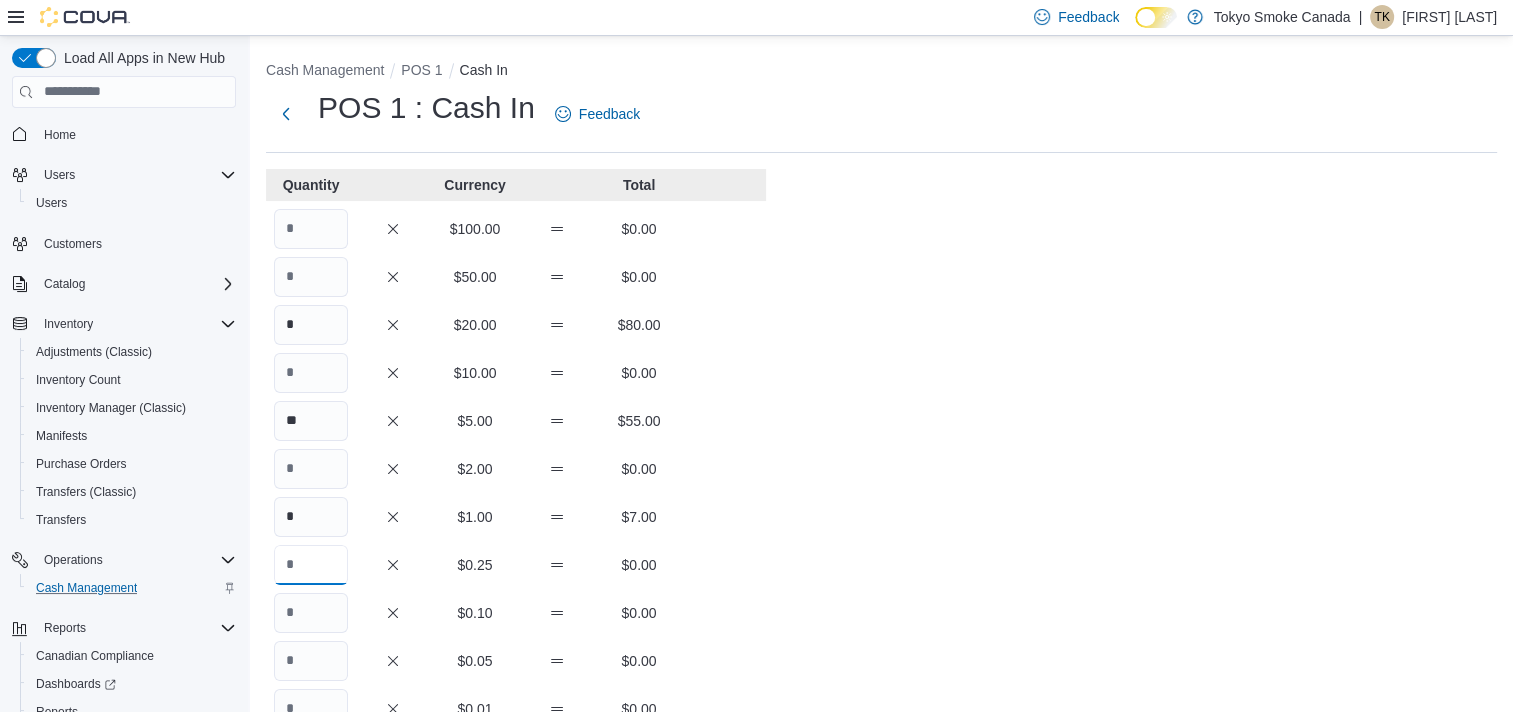 click at bounding box center (311, 565) 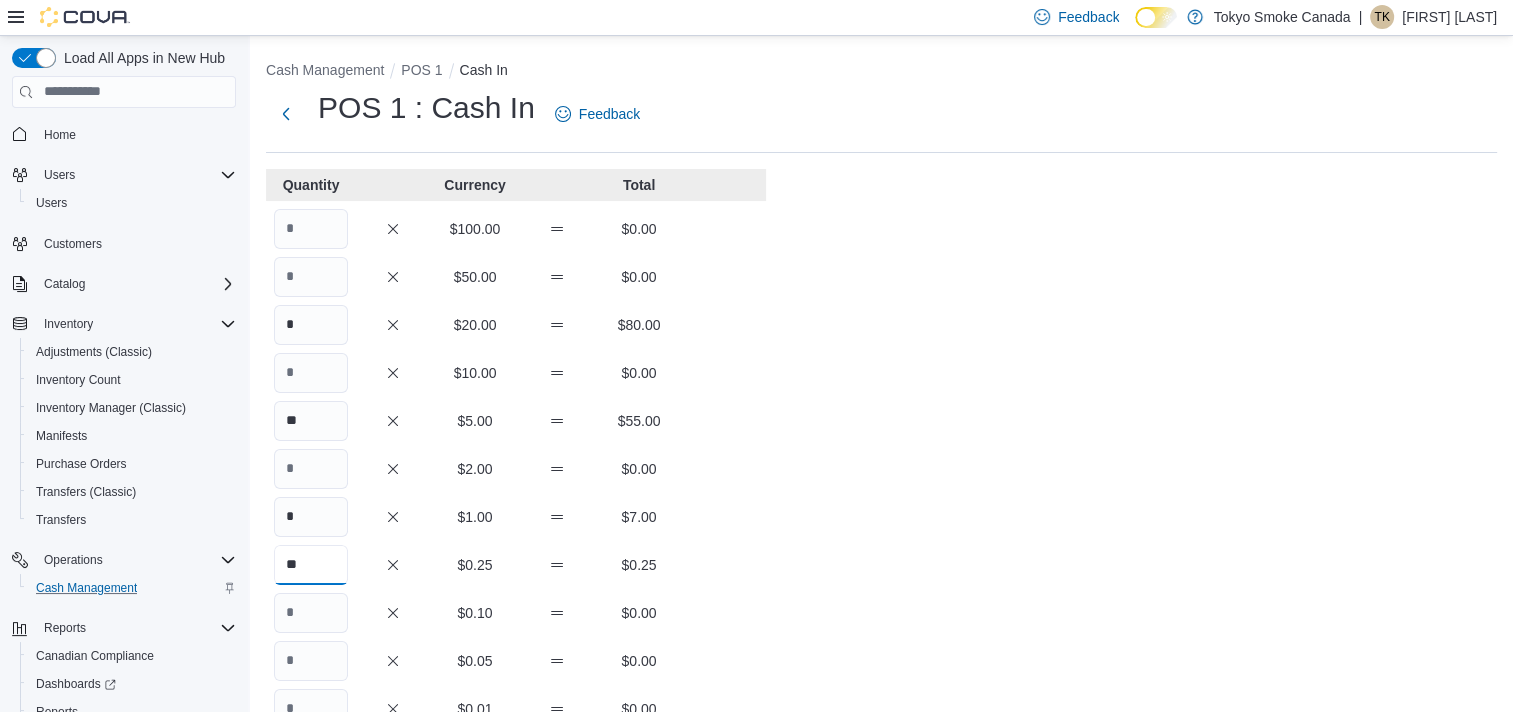 type on "**" 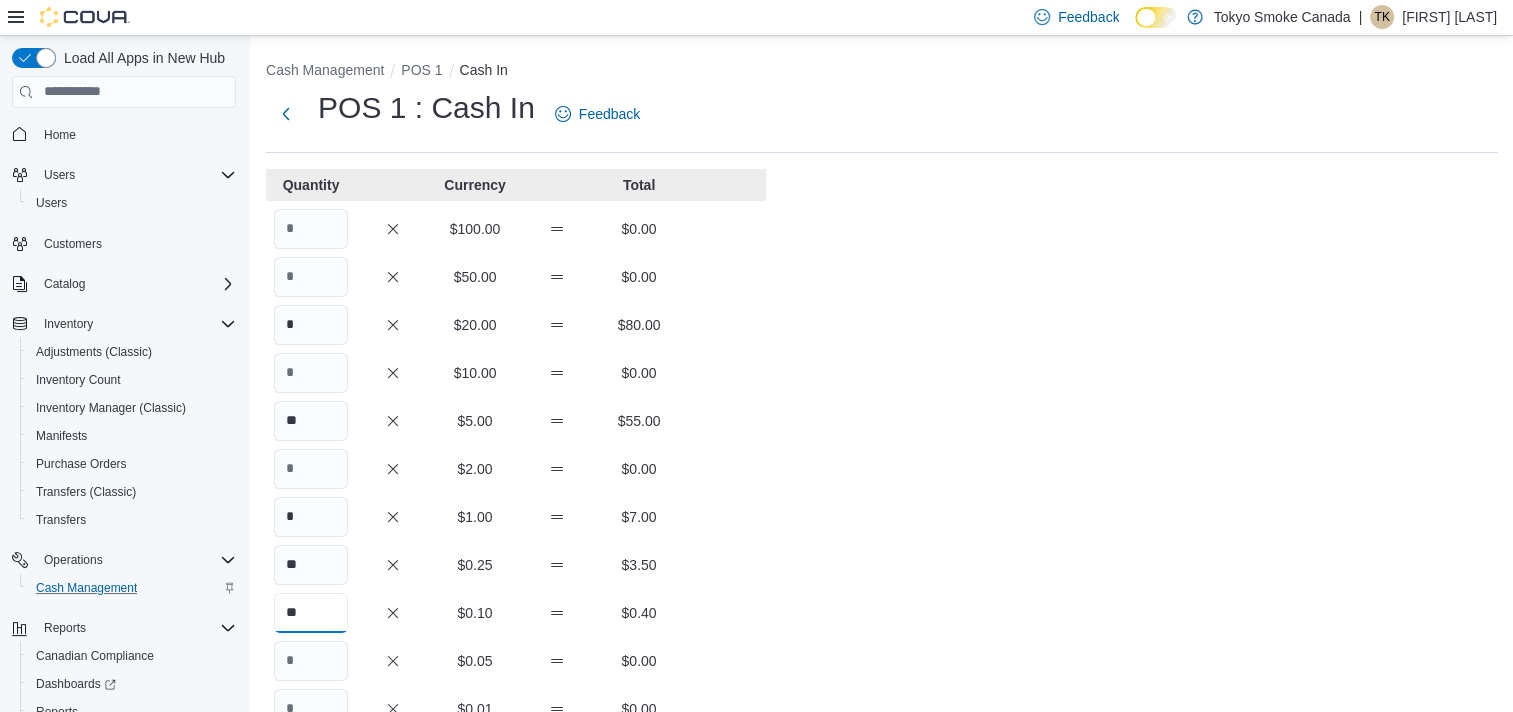 type on "**" 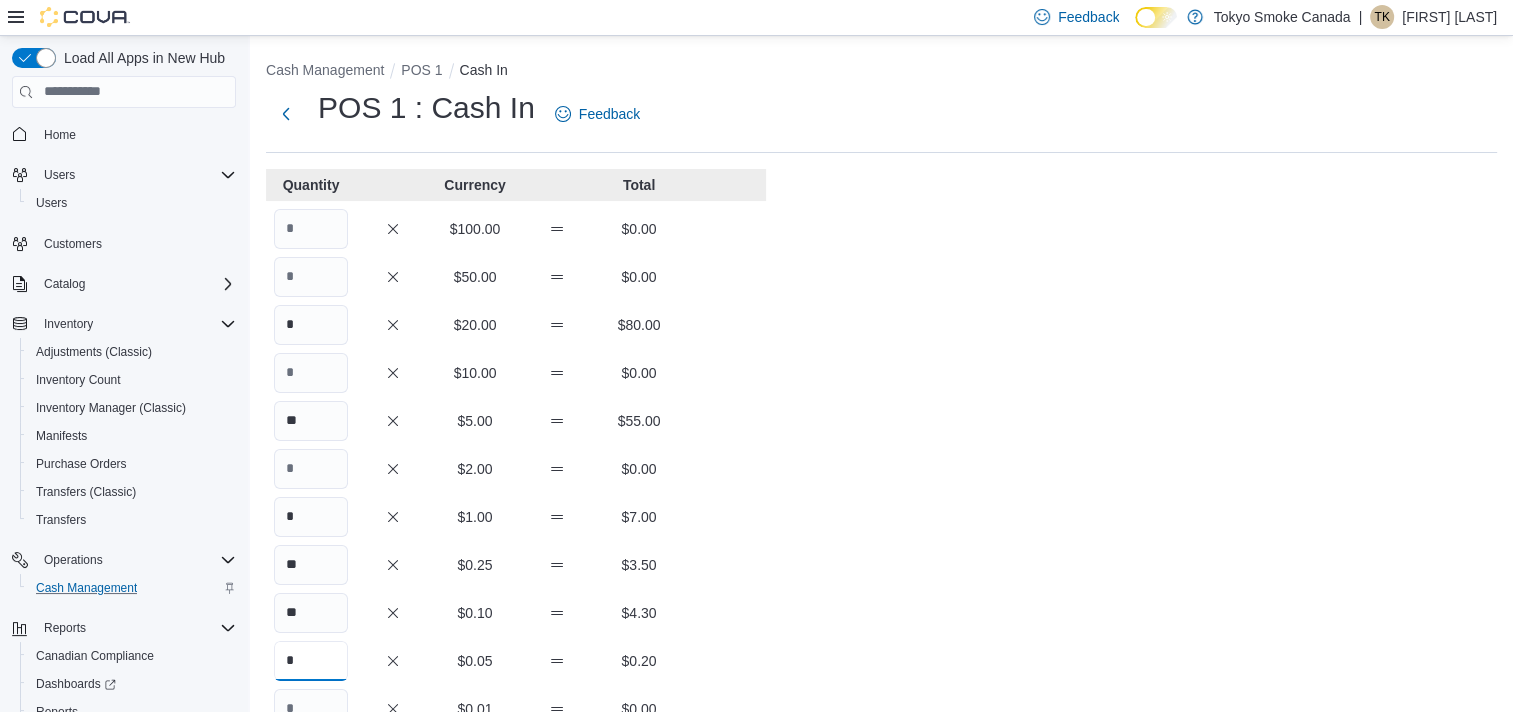 type on "*" 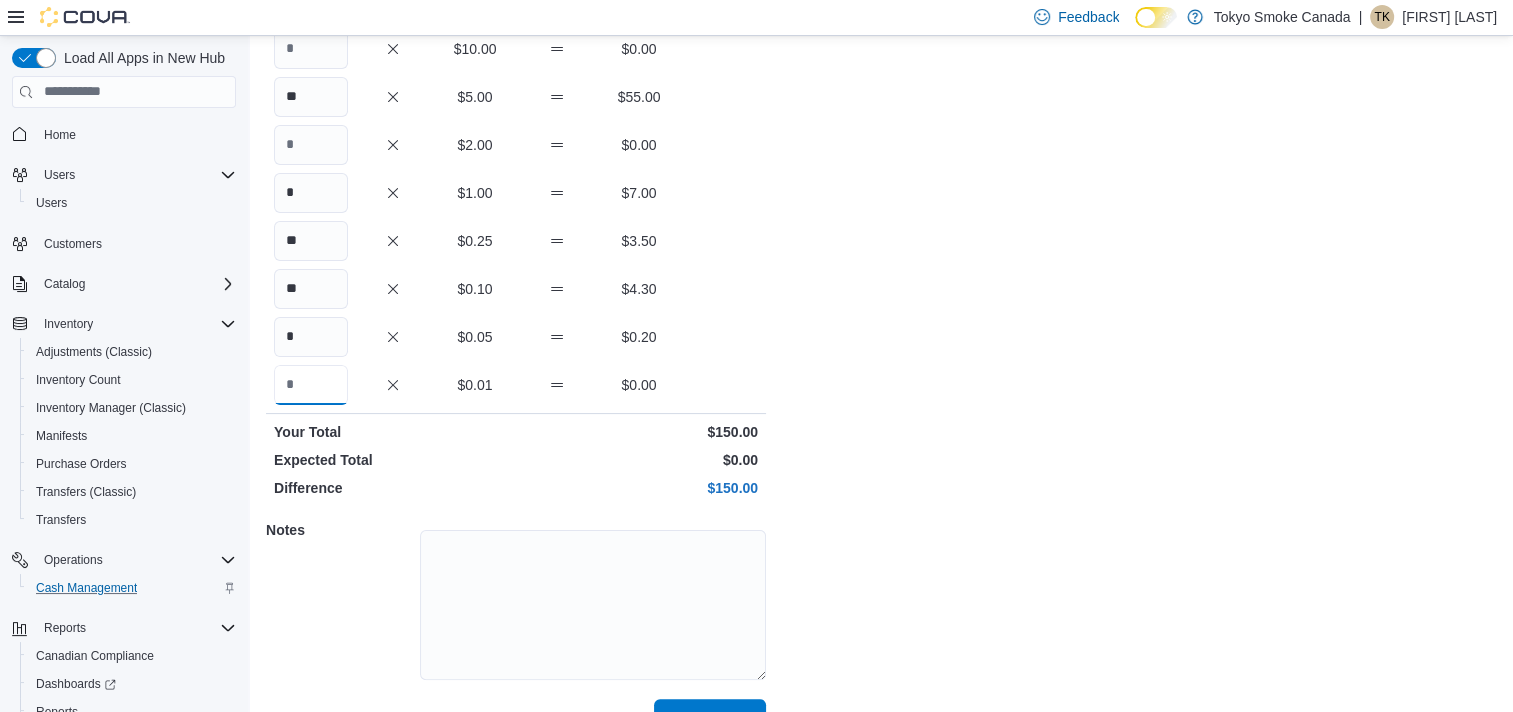 scroll, scrollTop: 367, scrollLeft: 0, axis: vertical 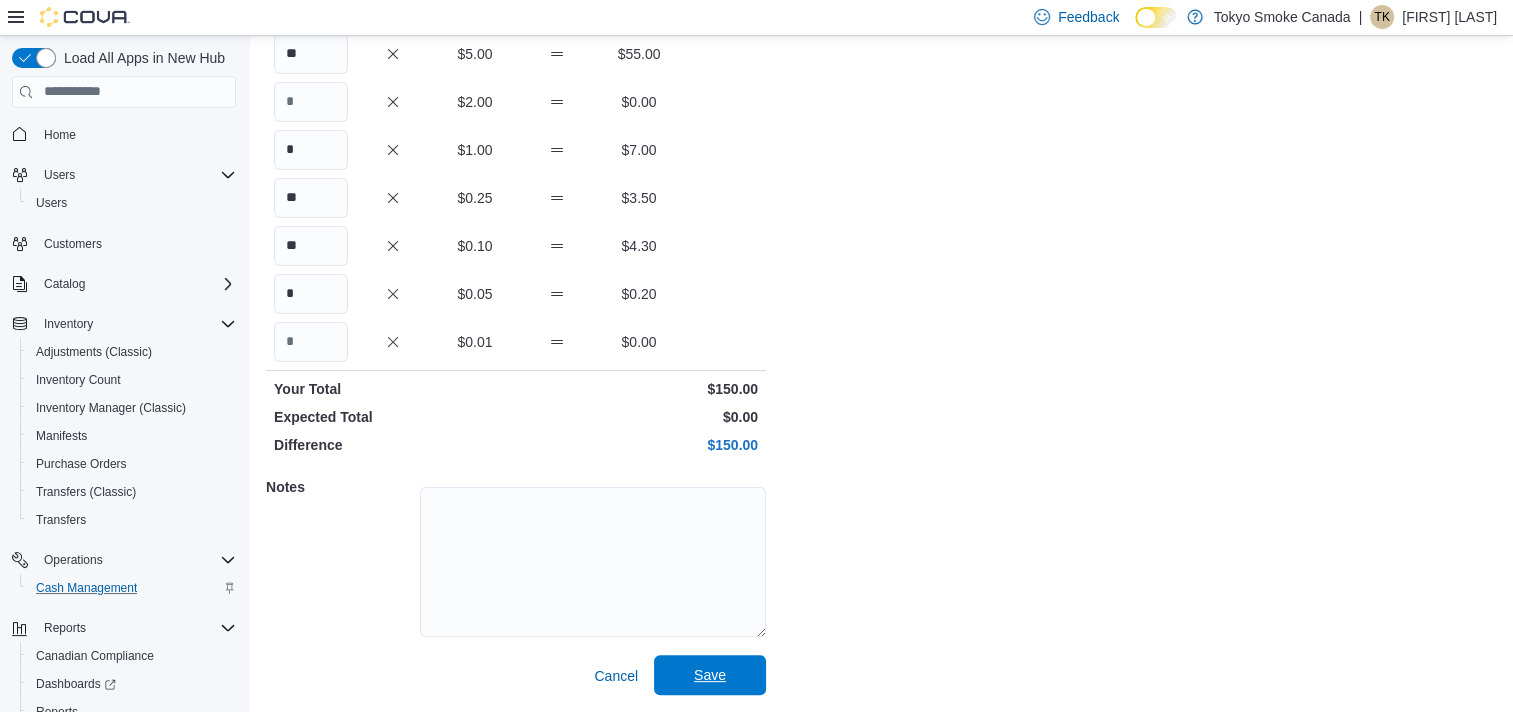 click on "Save" at bounding box center (710, 675) 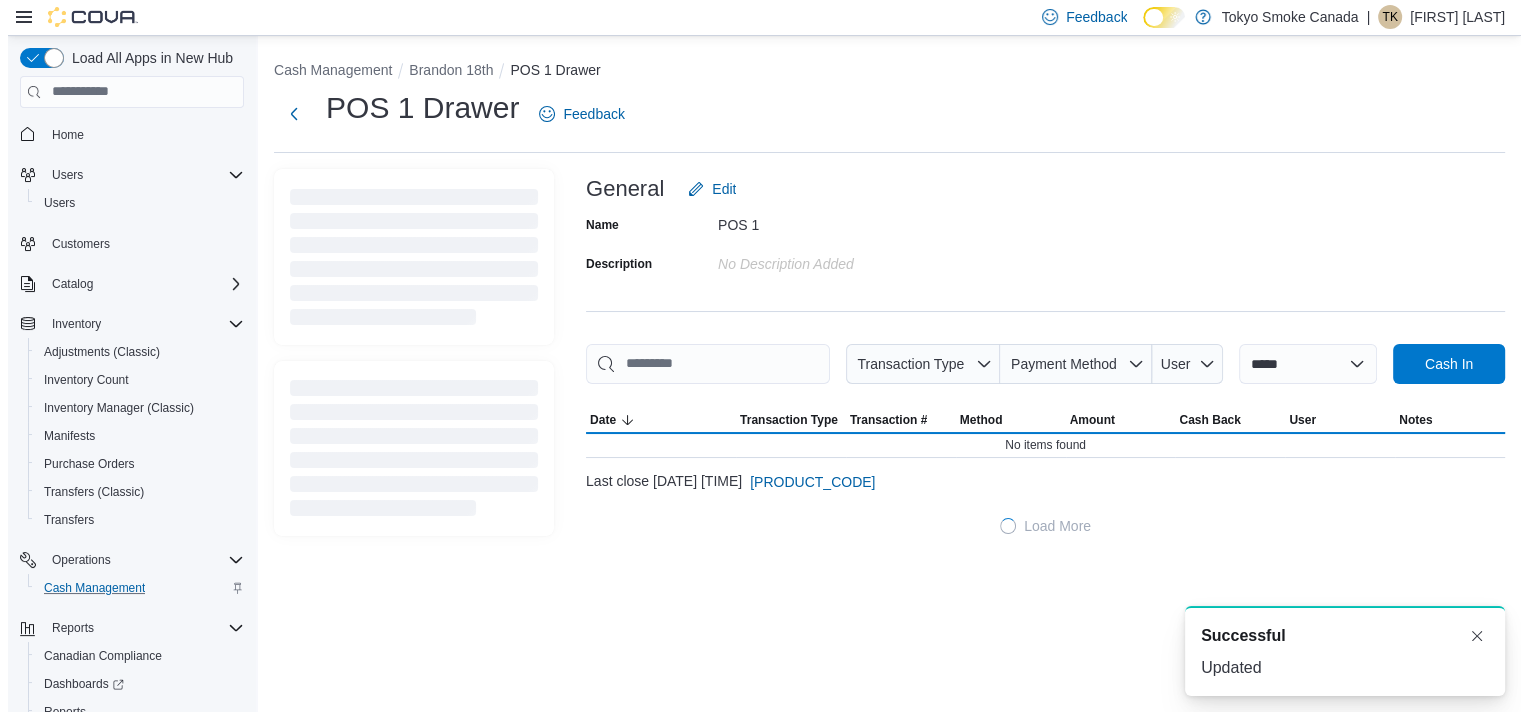 scroll, scrollTop: 0, scrollLeft: 0, axis: both 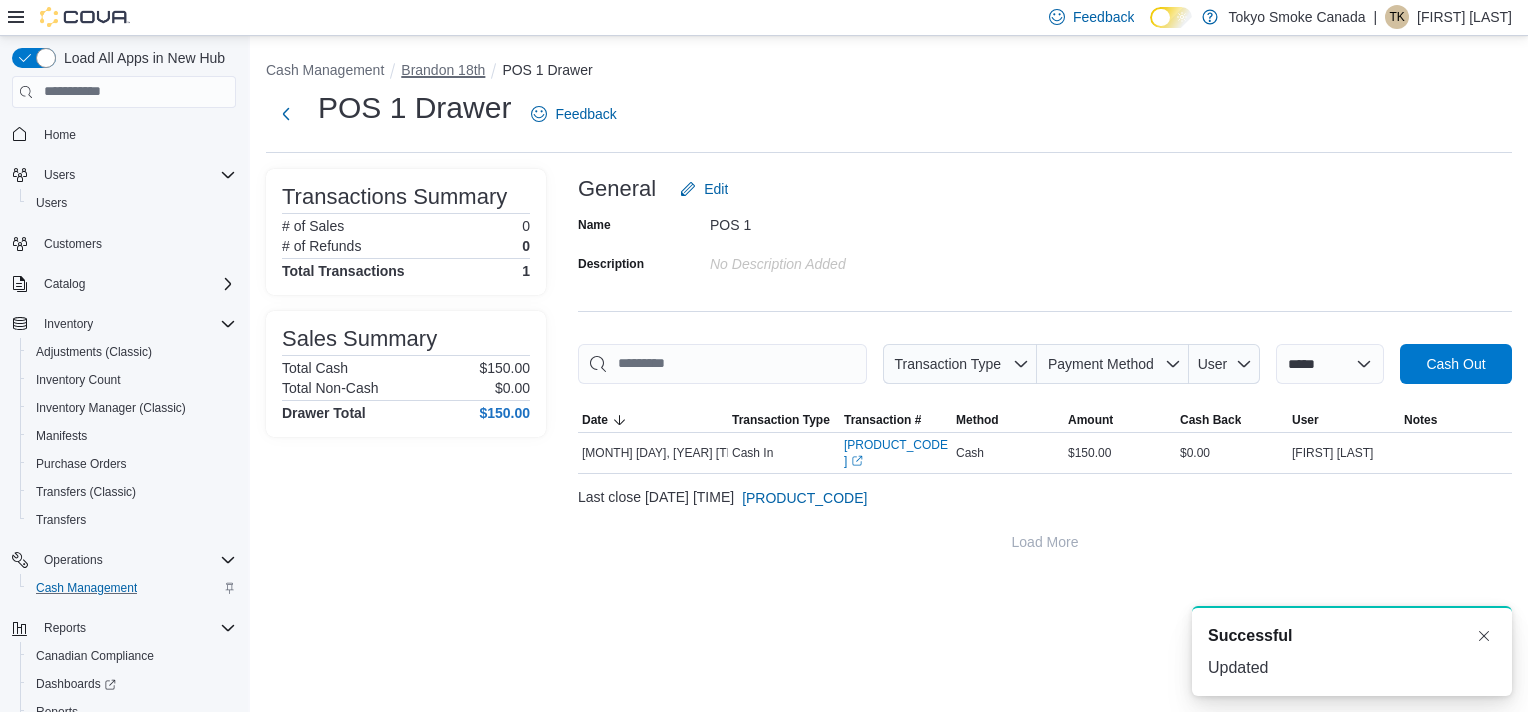 click on "Brandon 18th" at bounding box center [443, 70] 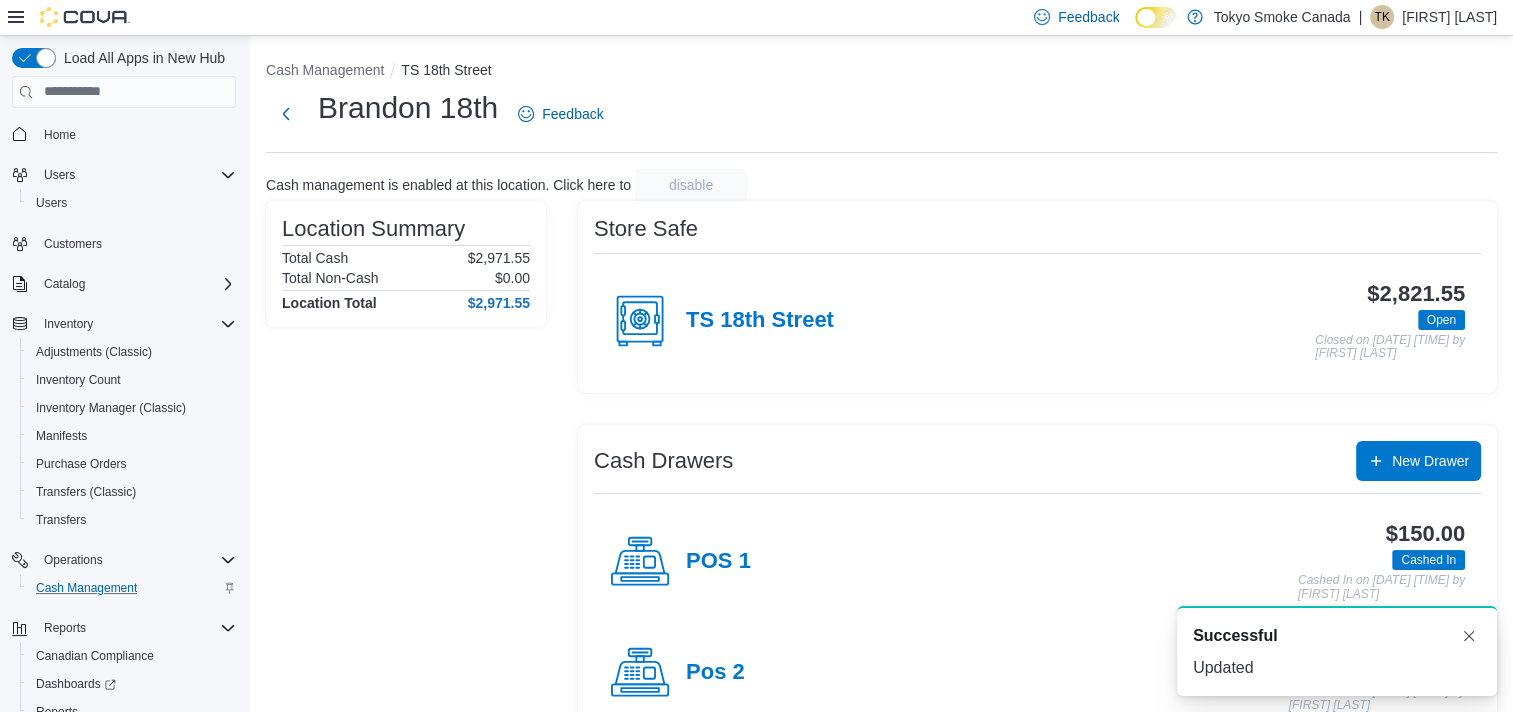 click on "Pos 2" at bounding box center (677, 673) 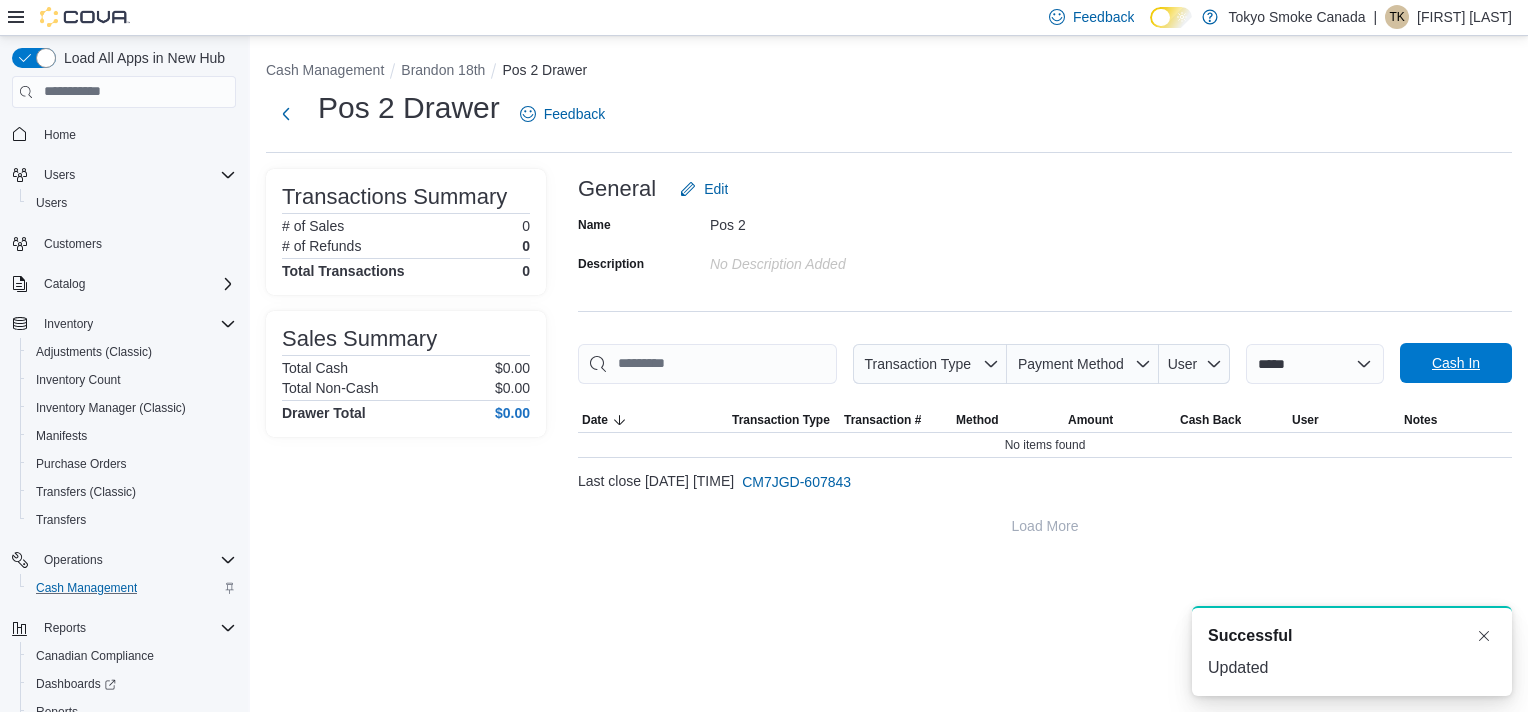 click on "Cash In" at bounding box center (1456, 363) 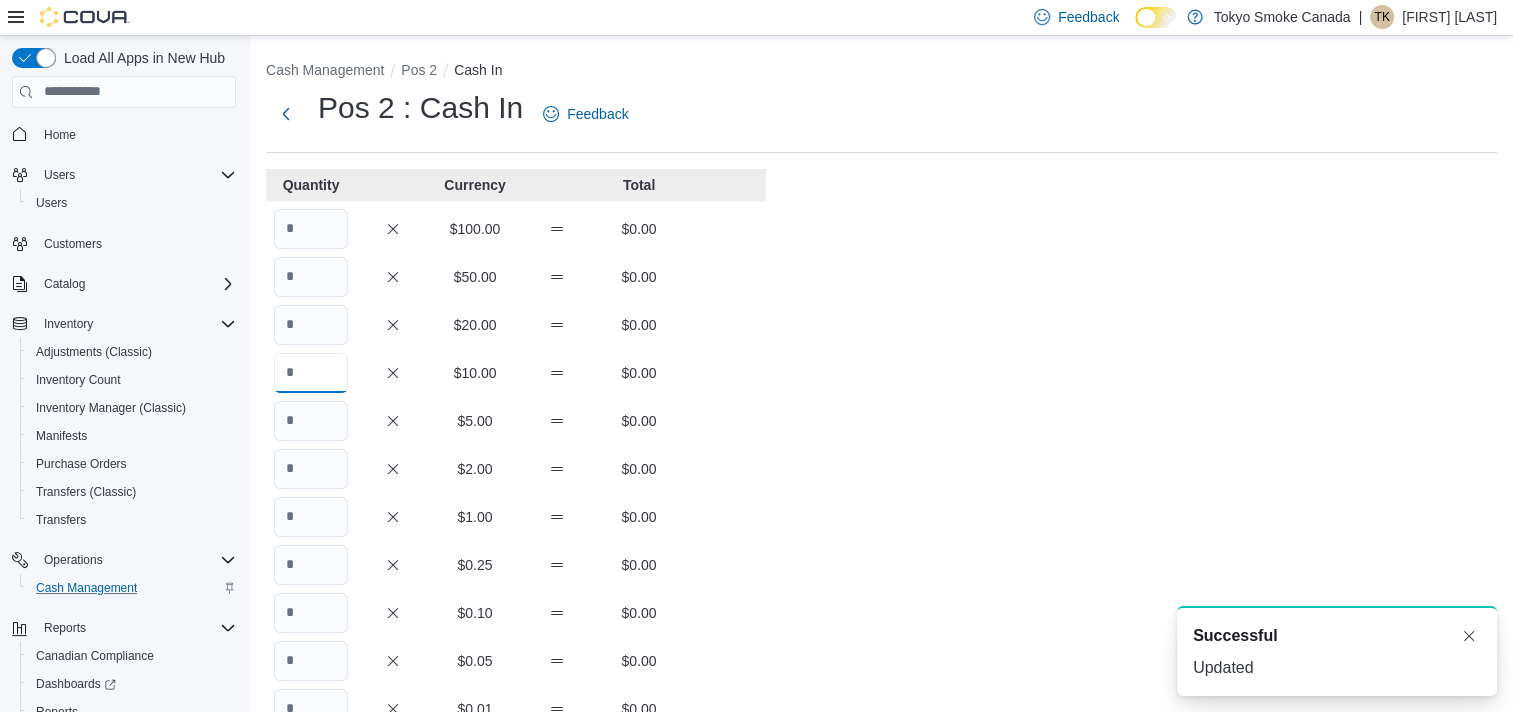 click at bounding box center (311, 373) 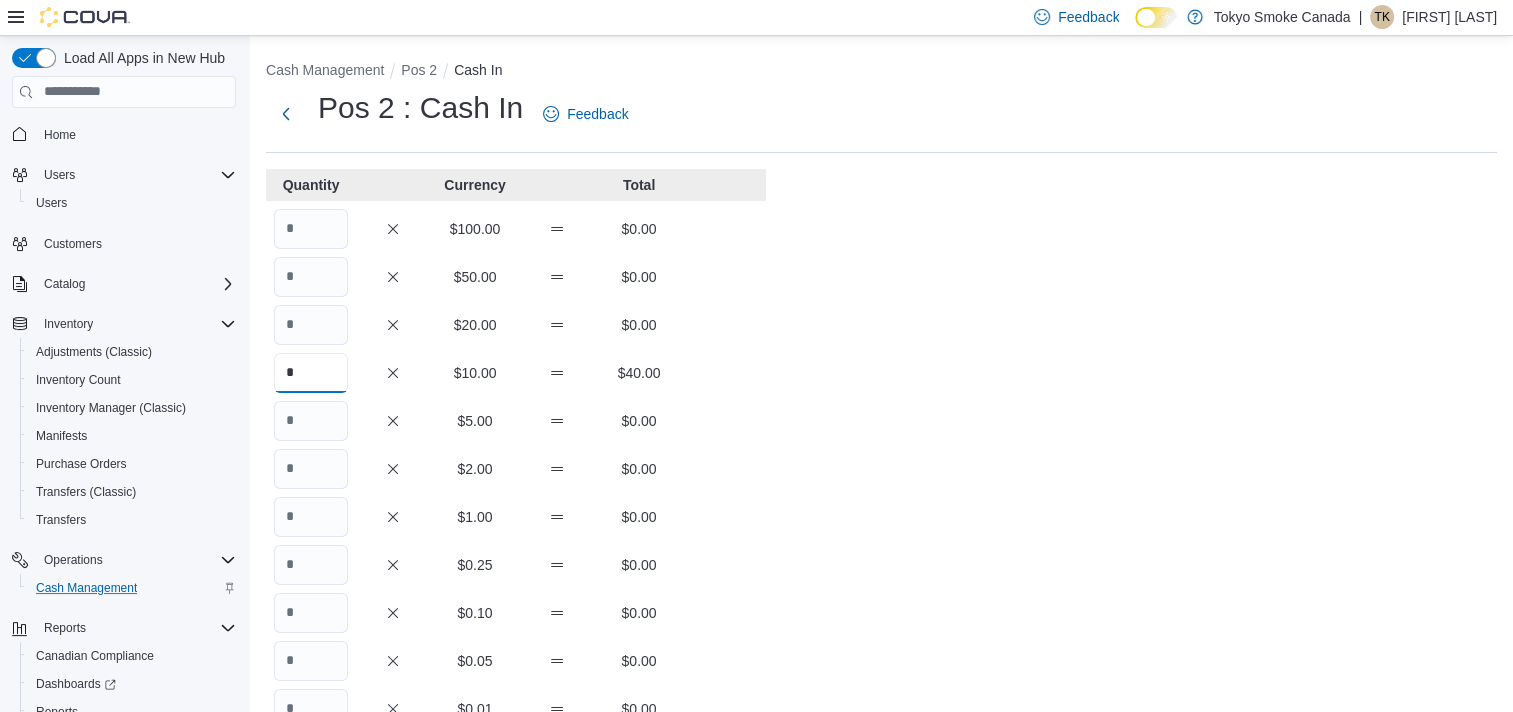 type on "*" 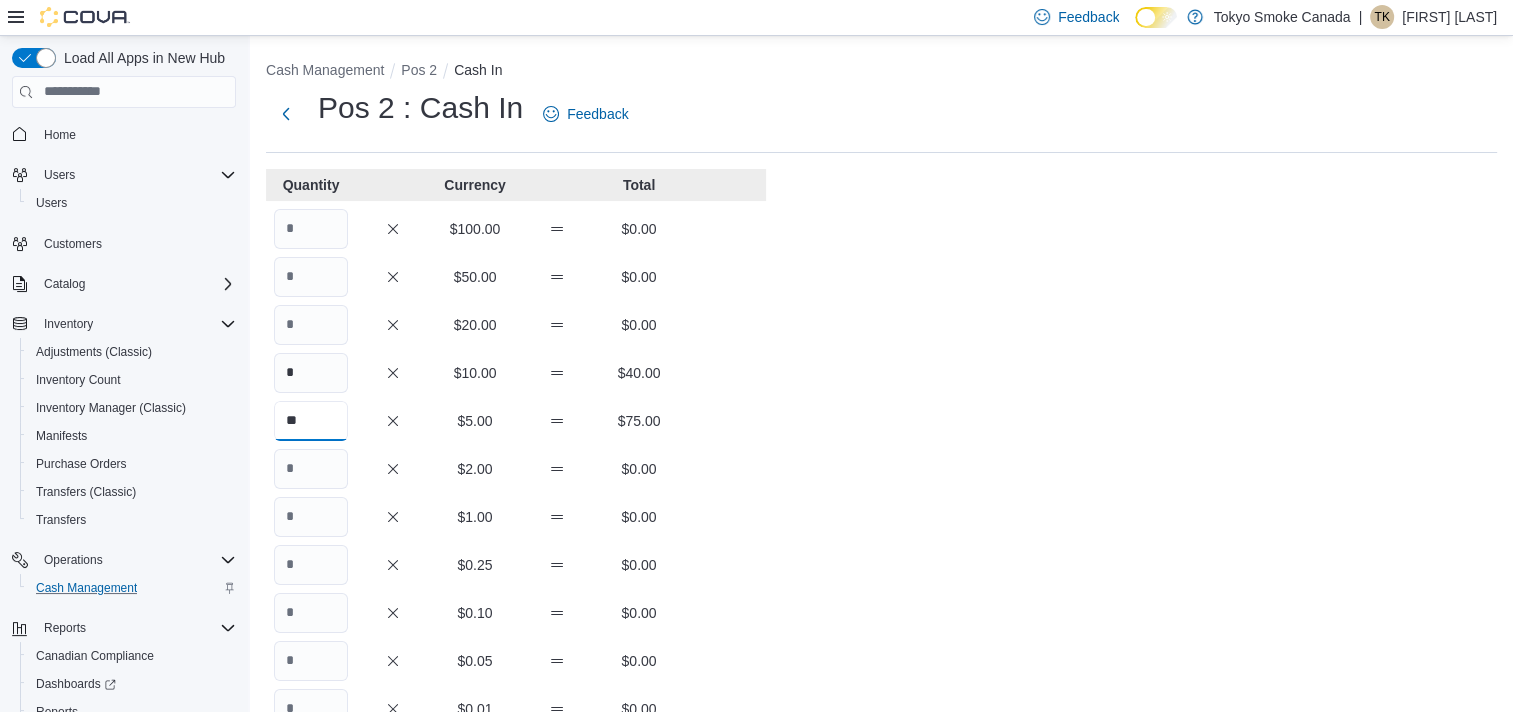 type on "**" 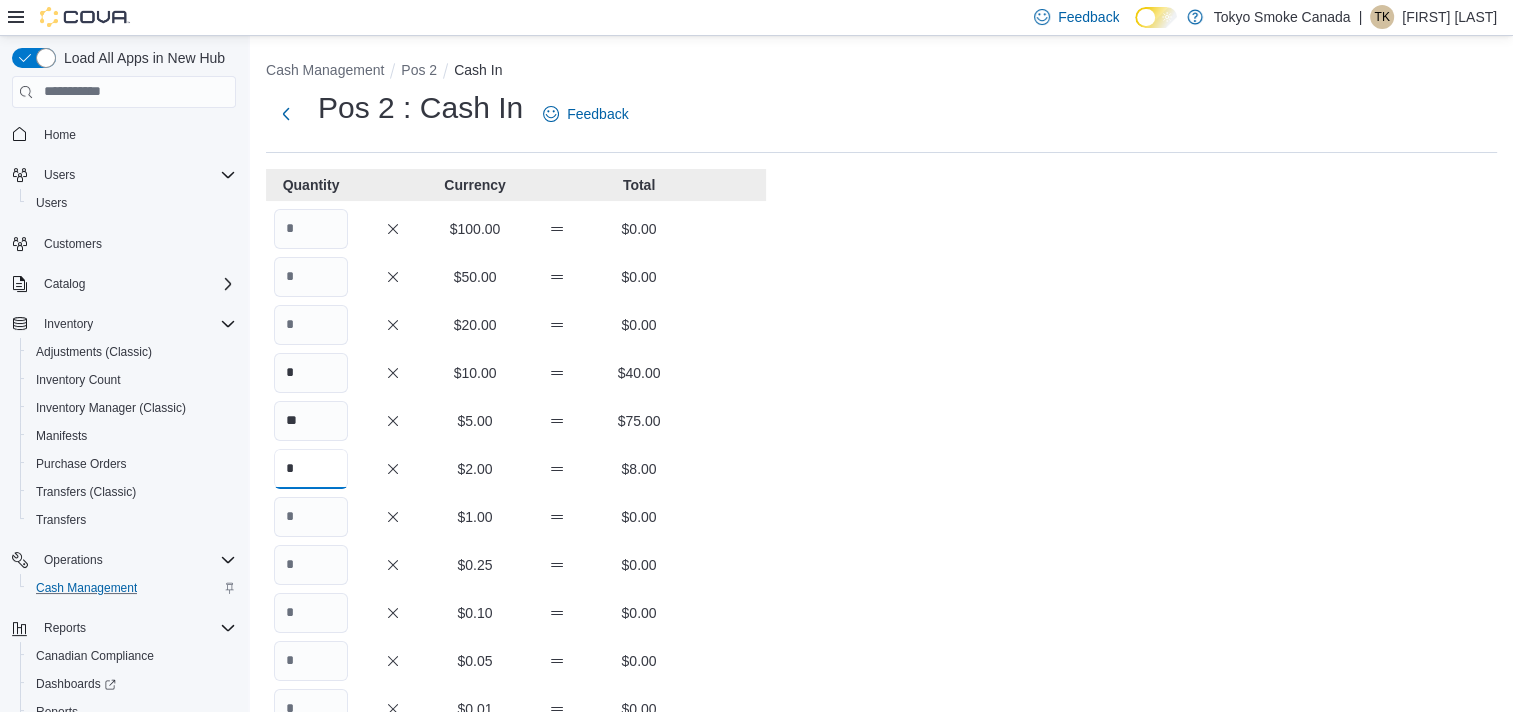type on "*" 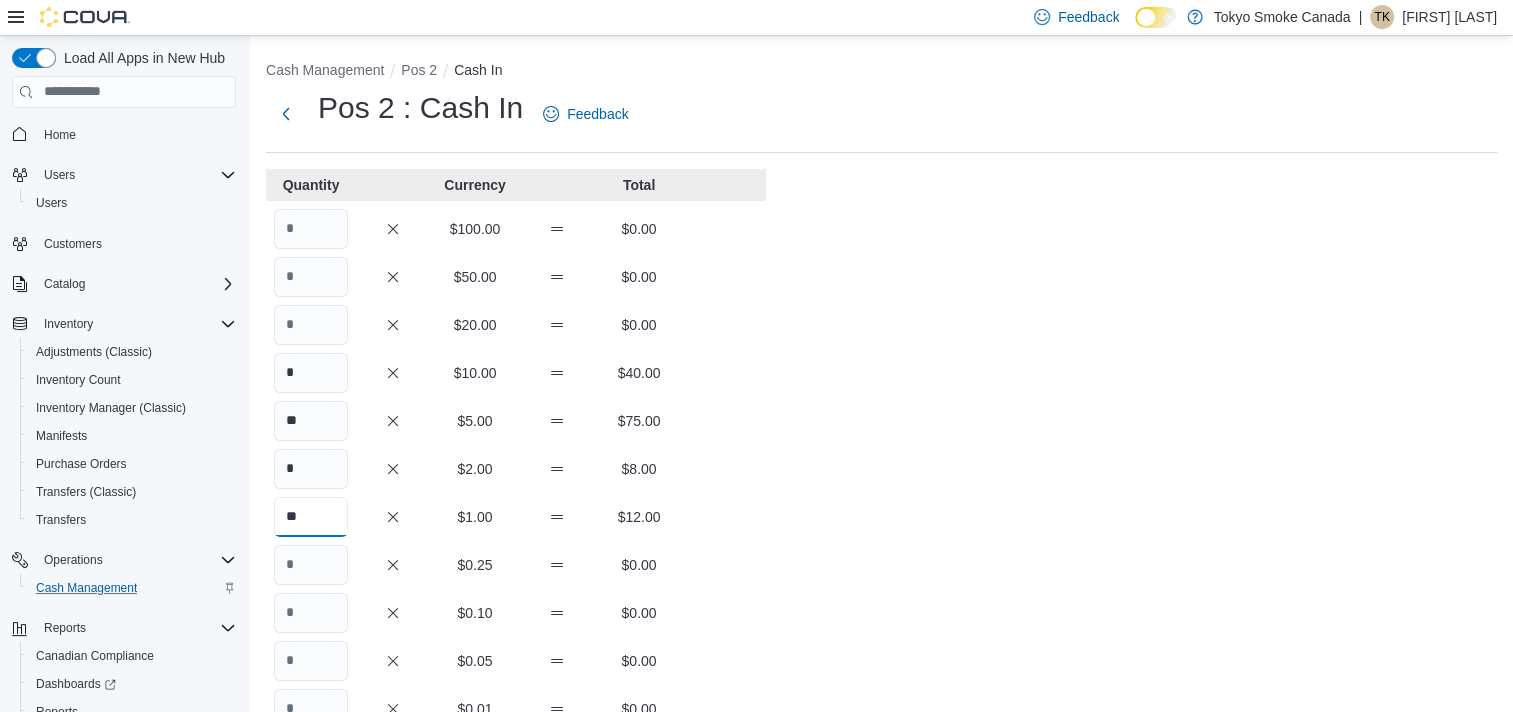 type on "**" 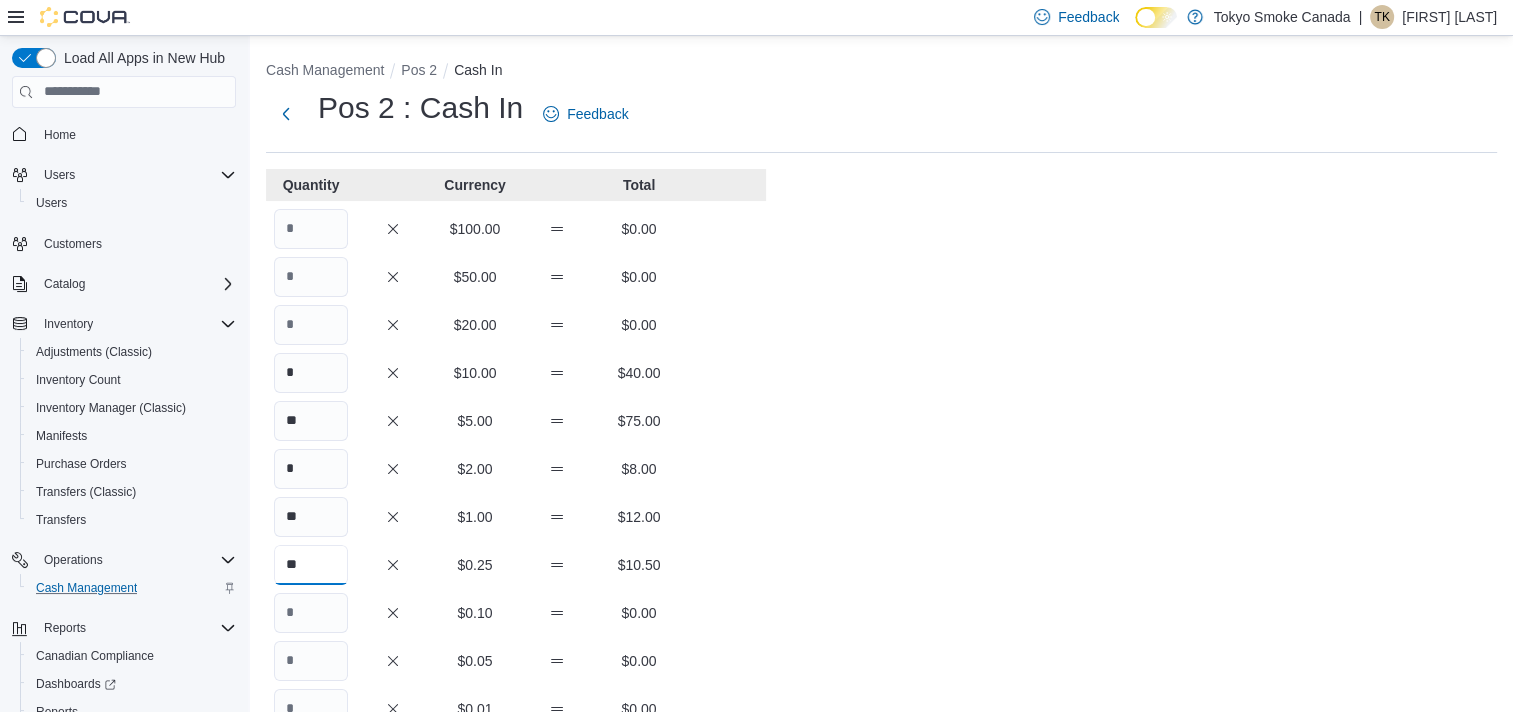 type on "**" 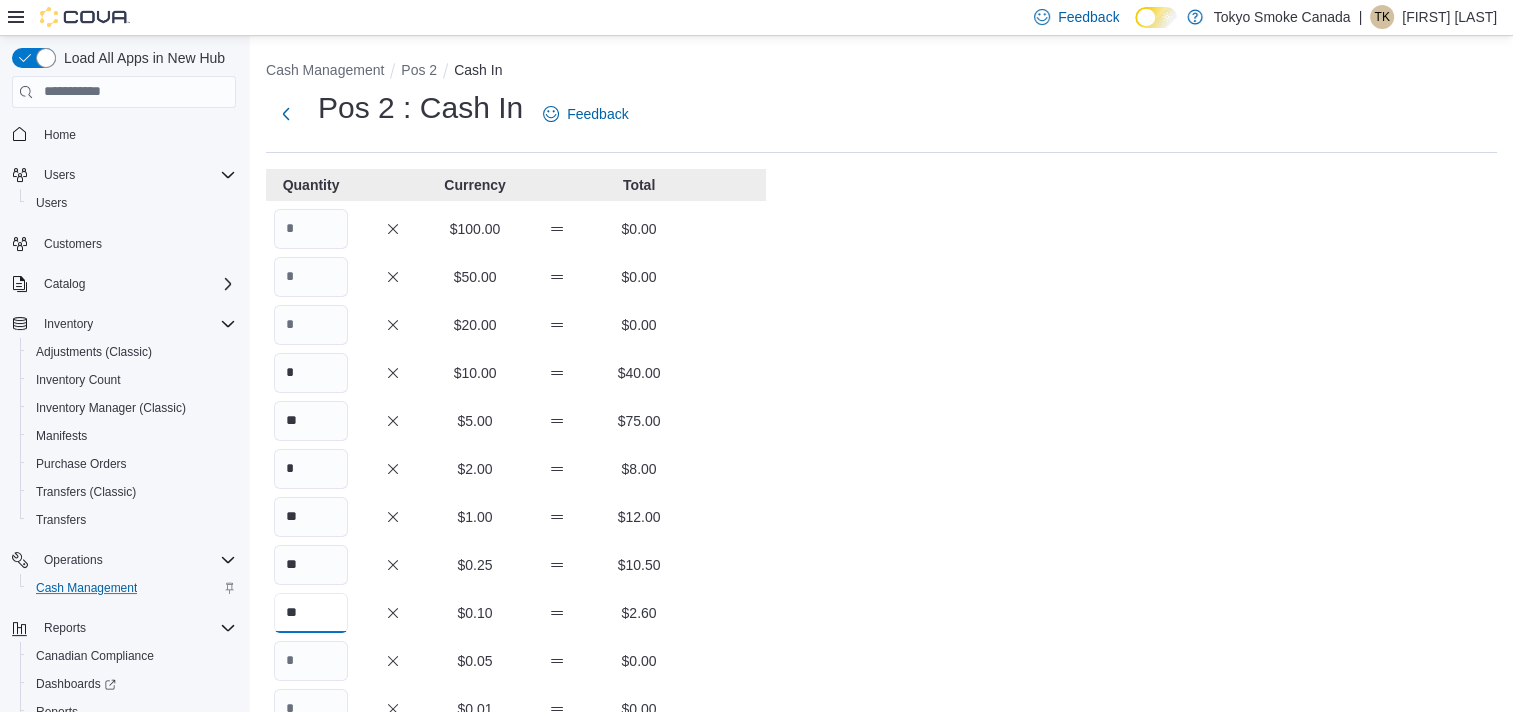 type on "**" 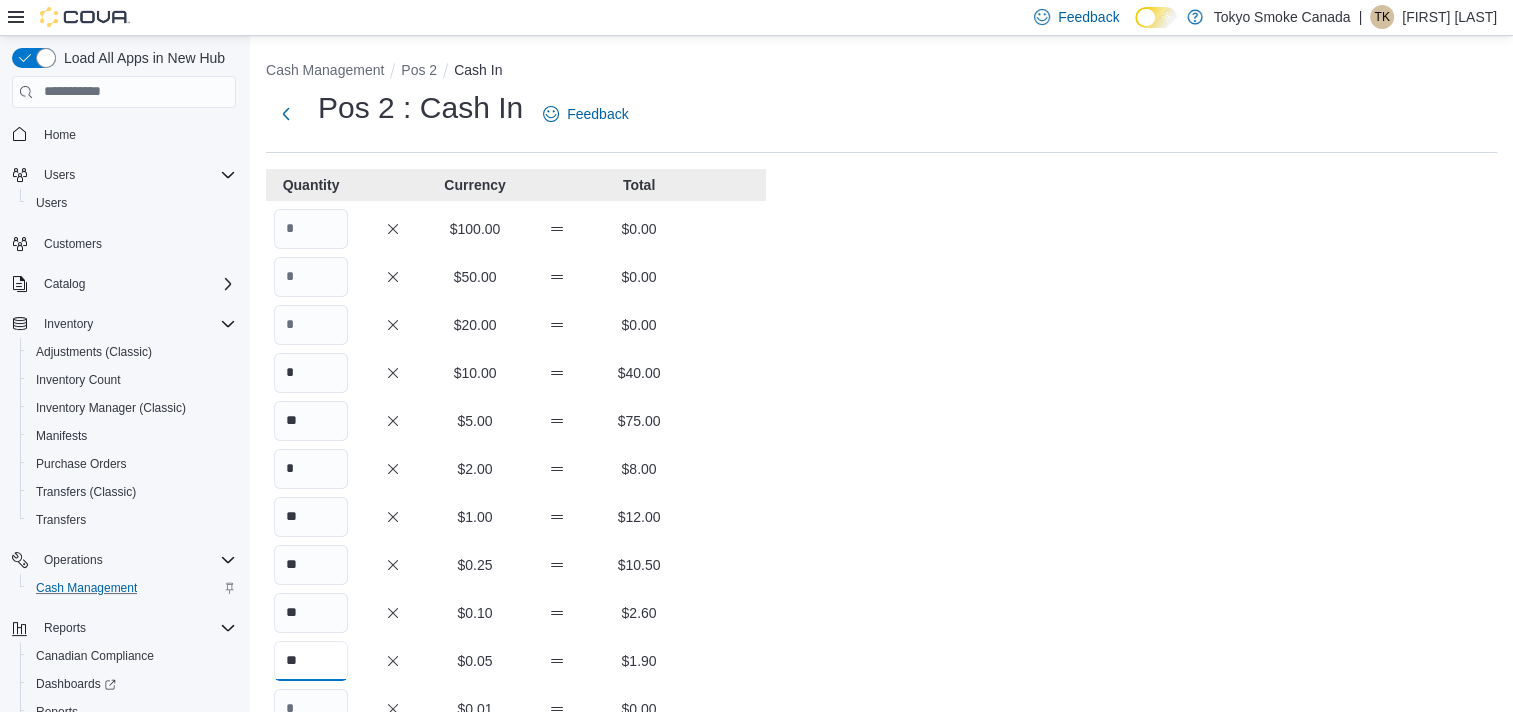 type on "**" 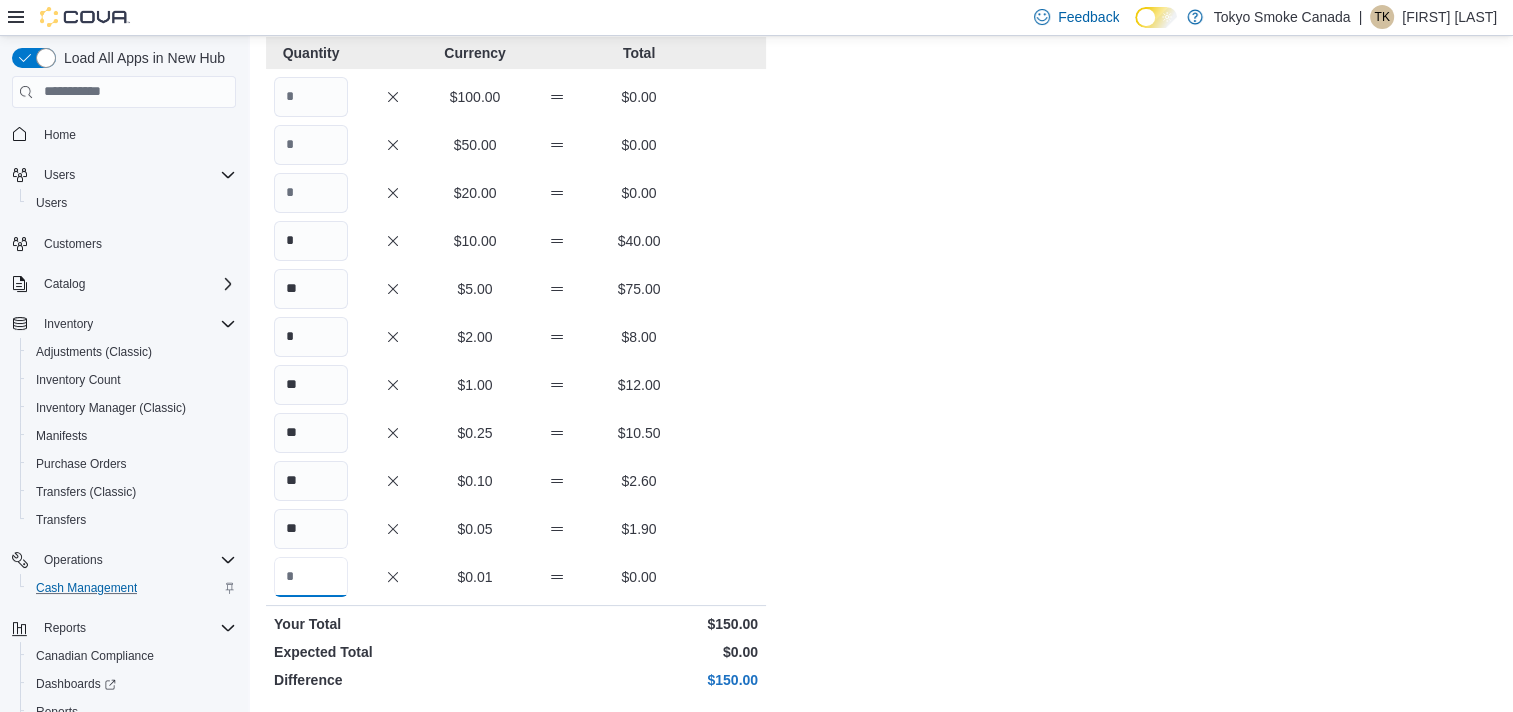 scroll, scrollTop: 367, scrollLeft: 0, axis: vertical 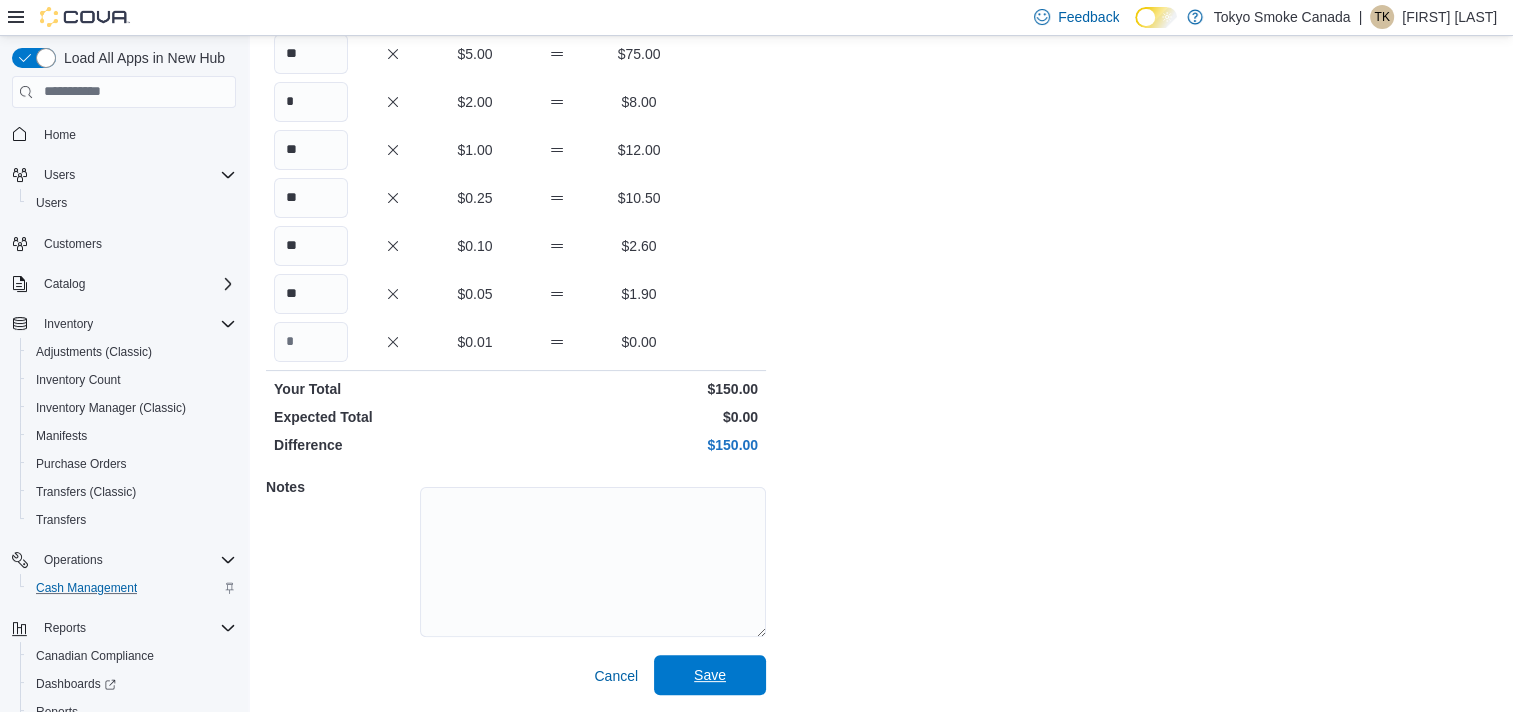 click on "Save" at bounding box center (710, 675) 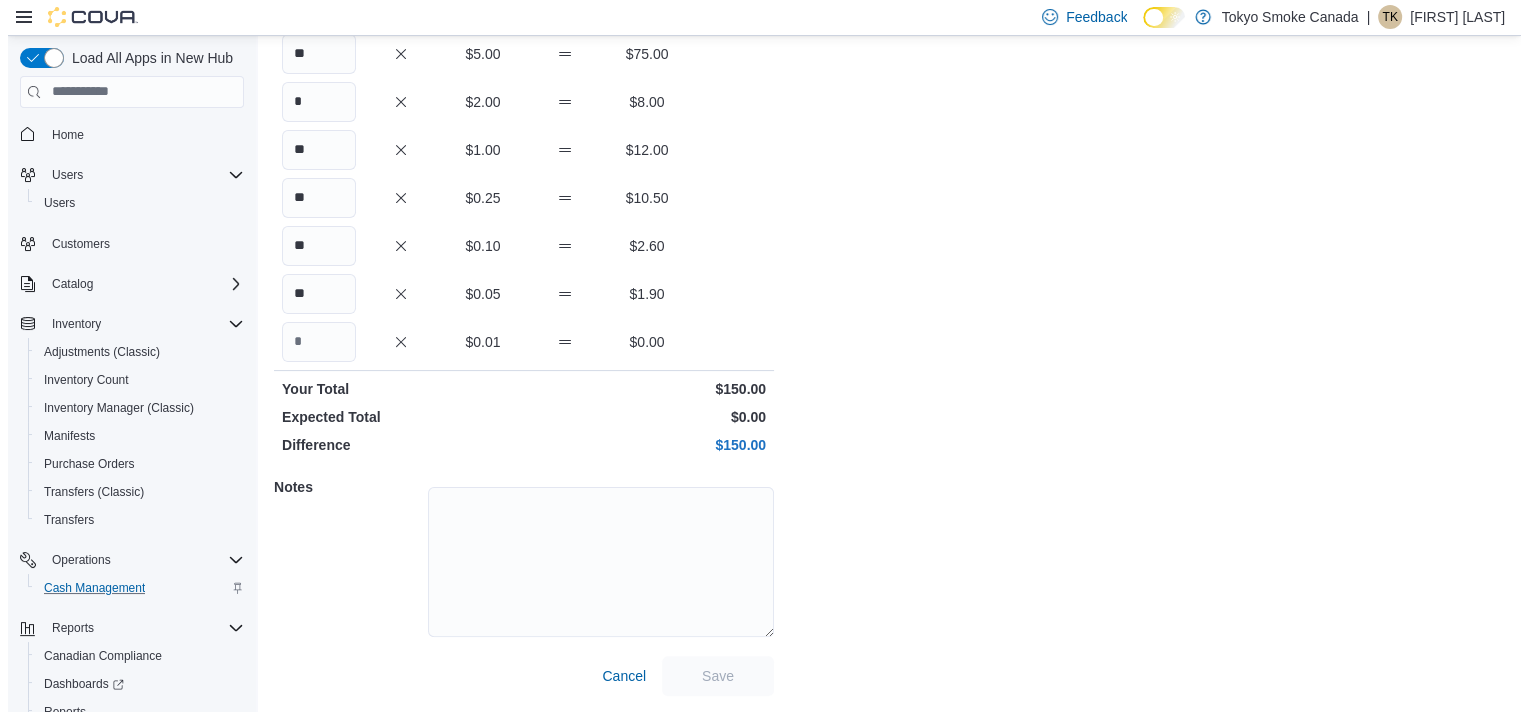 scroll, scrollTop: 0, scrollLeft: 0, axis: both 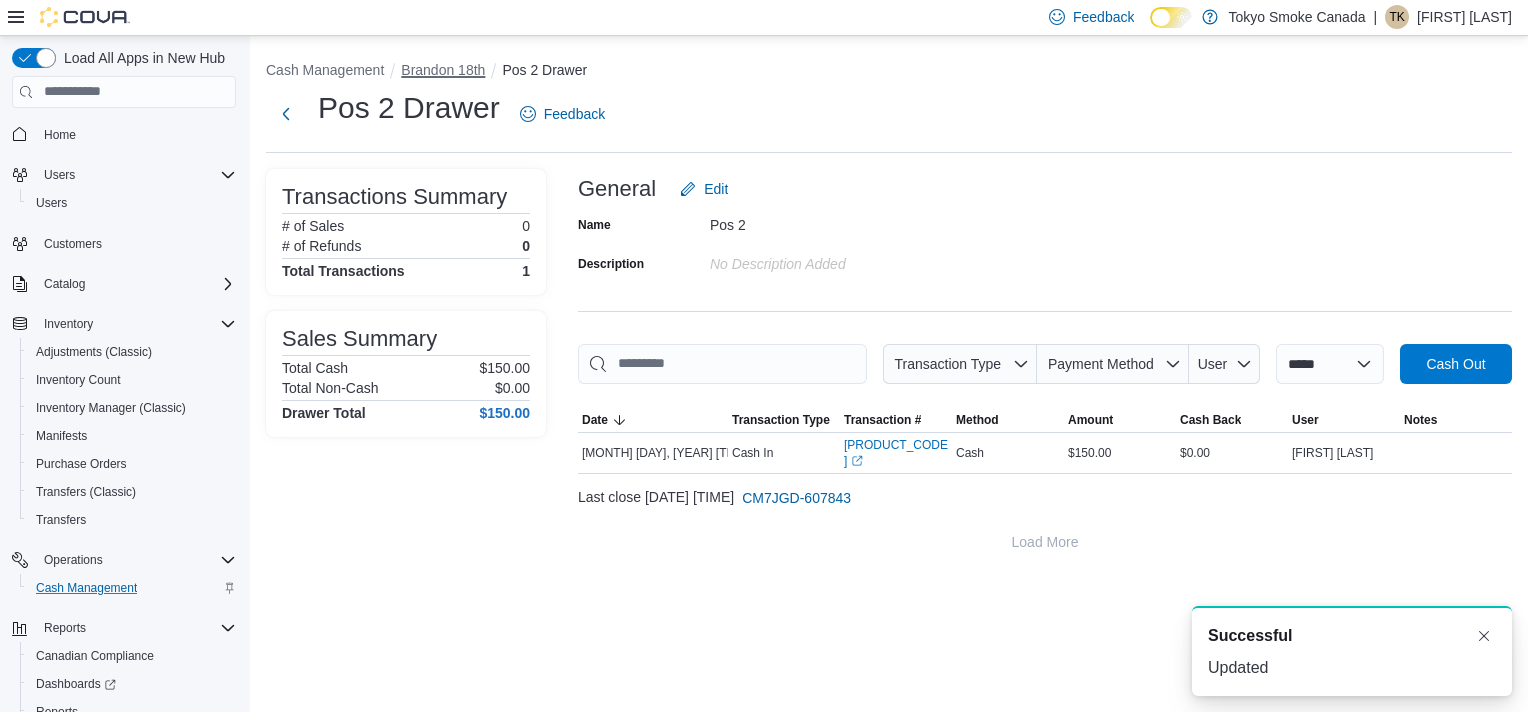 click on "Brandon 18th" at bounding box center (443, 70) 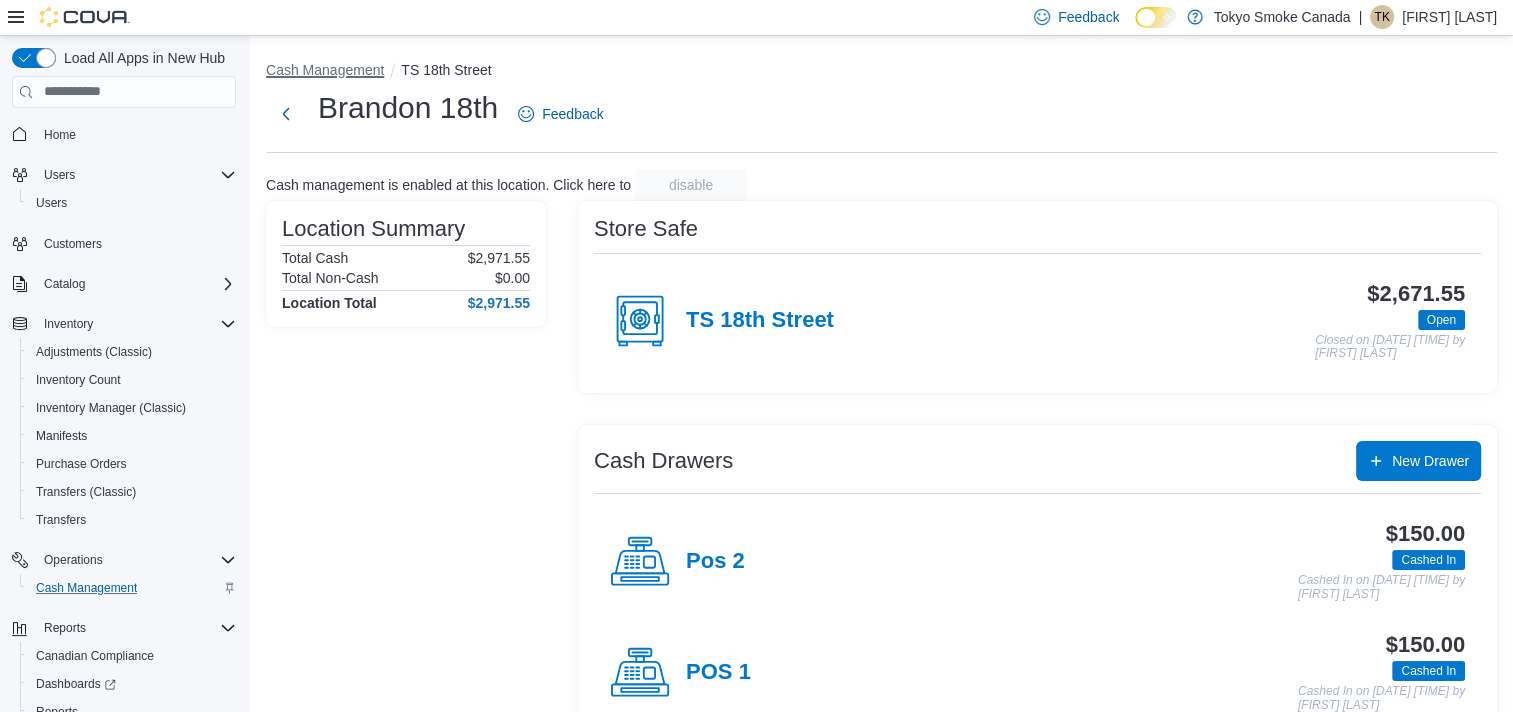 click on "Cash Management" at bounding box center [325, 70] 